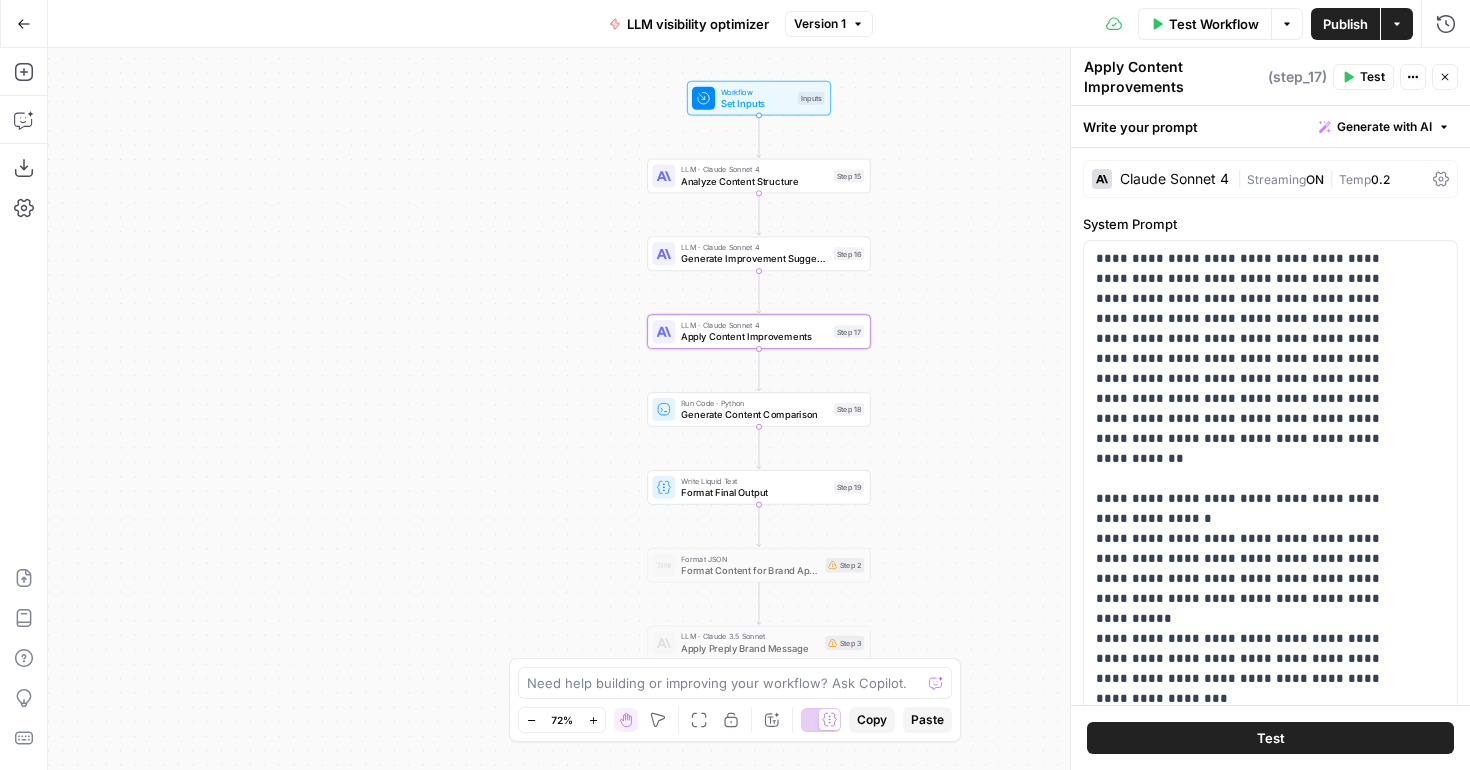 scroll, scrollTop: 0, scrollLeft: 0, axis: both 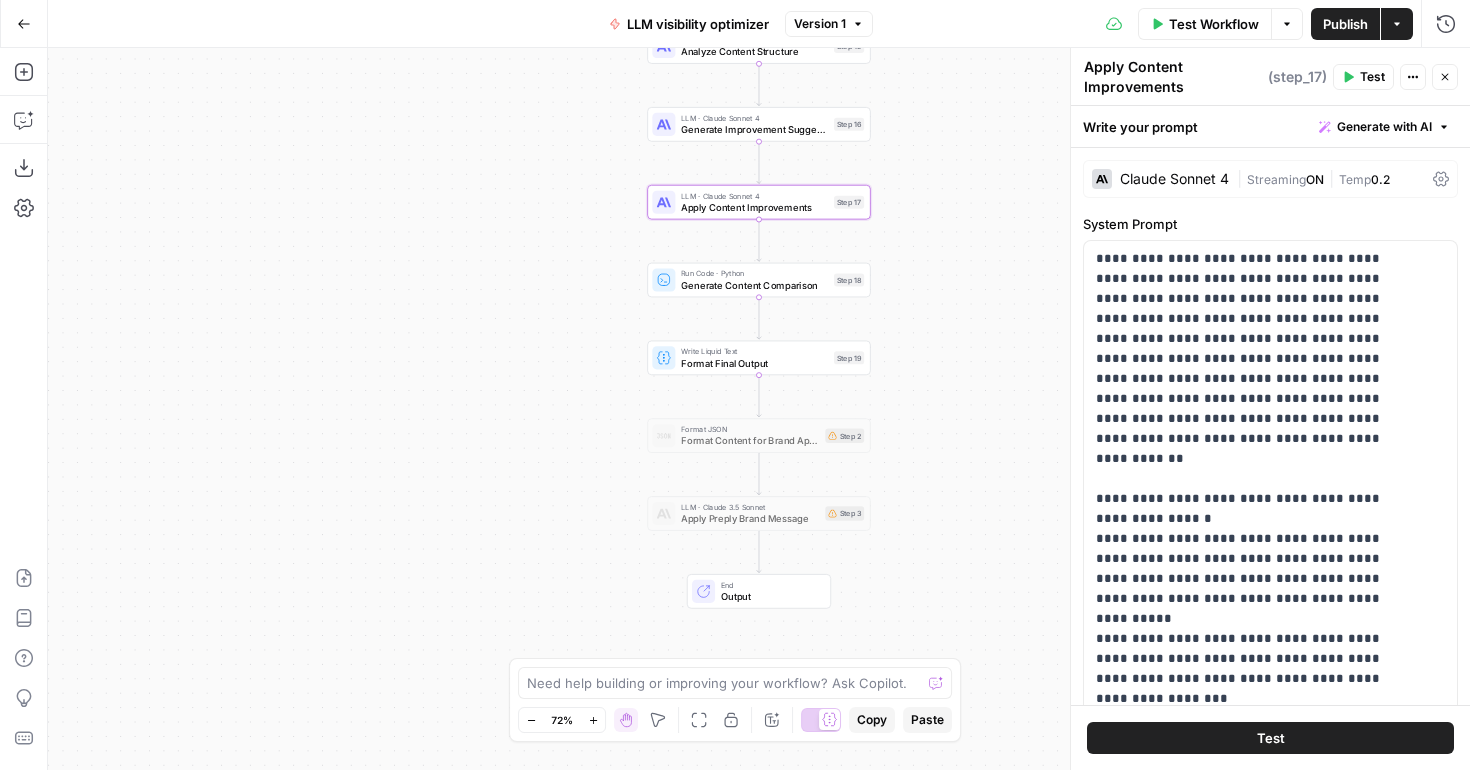 click on "Workflow Set Inputs Inputs LLM · Claude Sonnet 4 Analyze Content Structure Step 15 LLM · Claude Sonnet 4 Generate Improvement Suggestions Step 16 LLM · Claude Sonnet 4 Apply Content Improvements Step 17 Run Code · Python Generate Content Comparison Step 18 Write Liquid Text Format Final Output Step 19 Format JSON Format Content for Brand Application Step 2 LLM · Claude 3.5 Sonnet Apply Preply Brand Message Step 3 End Output" at bounding box center [759, 409] 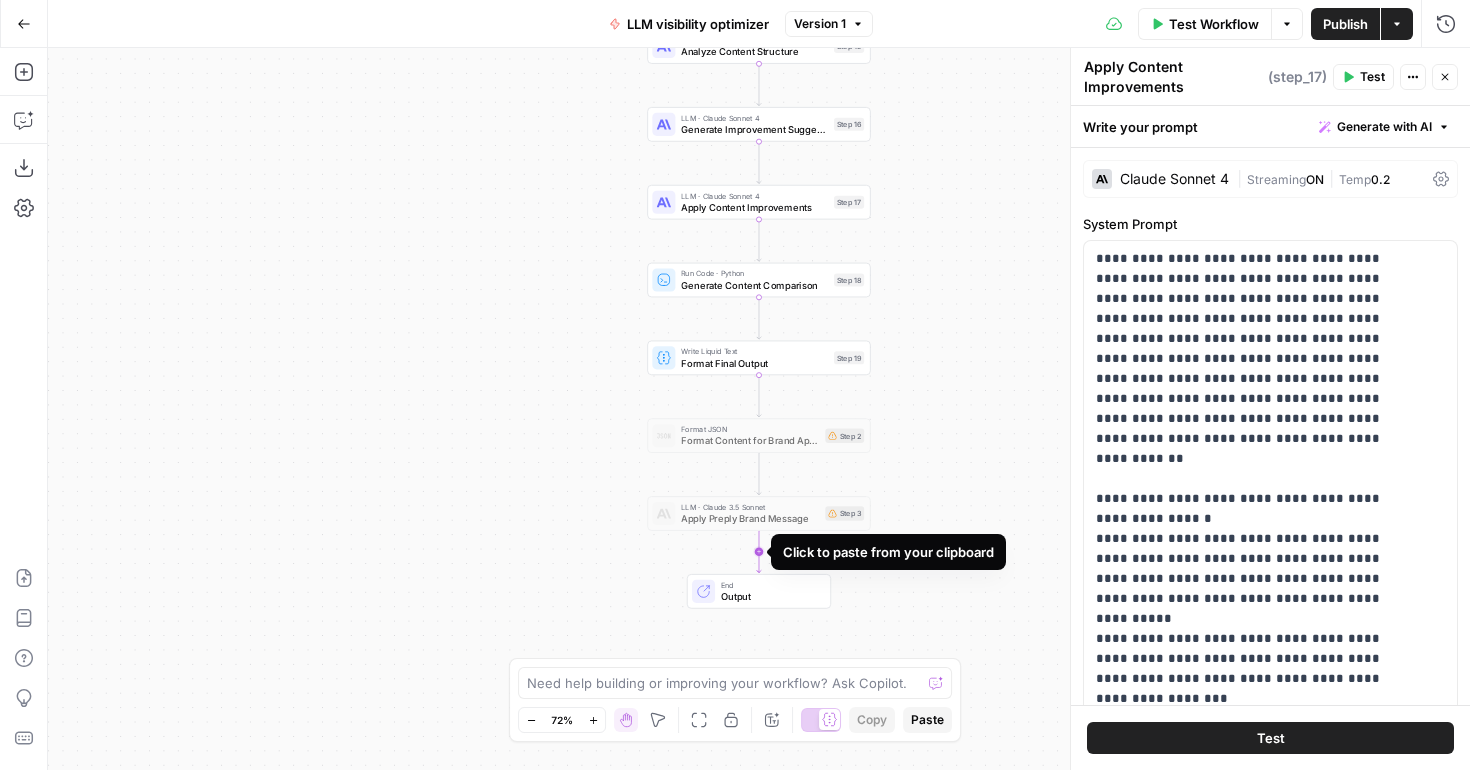 click 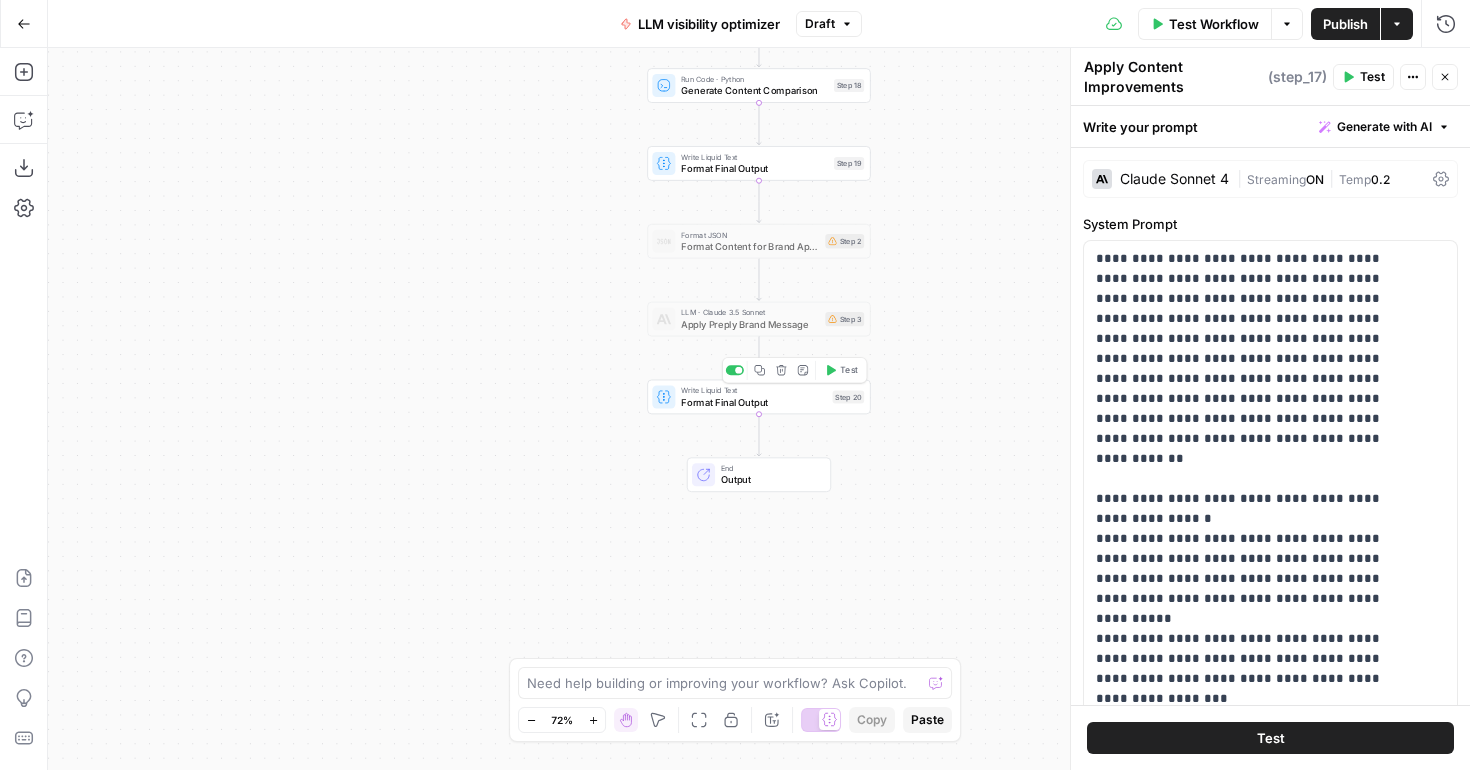 click on "Format Final Output" at bounding box center [754, 402] 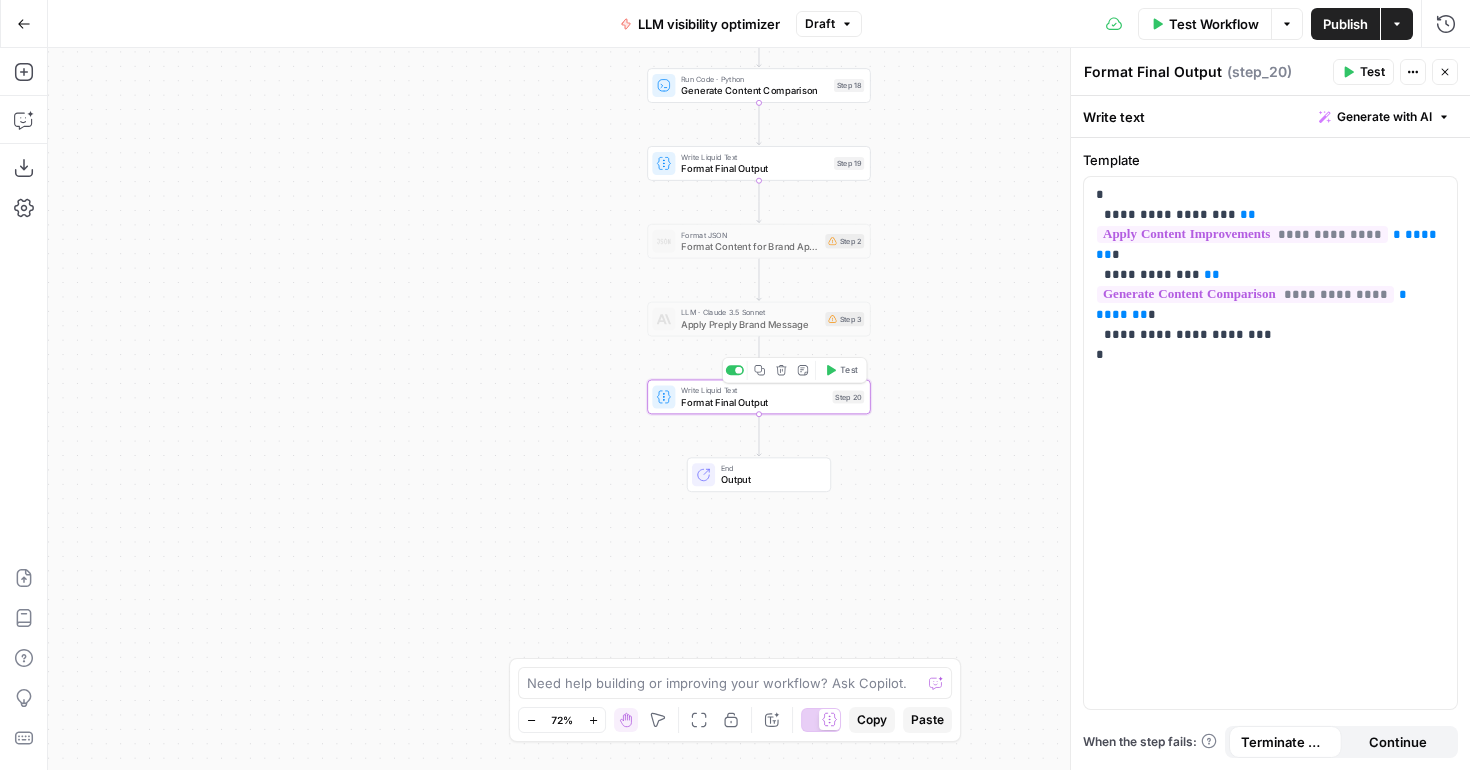 click on "Delete step" at bounding box center [781, 370] 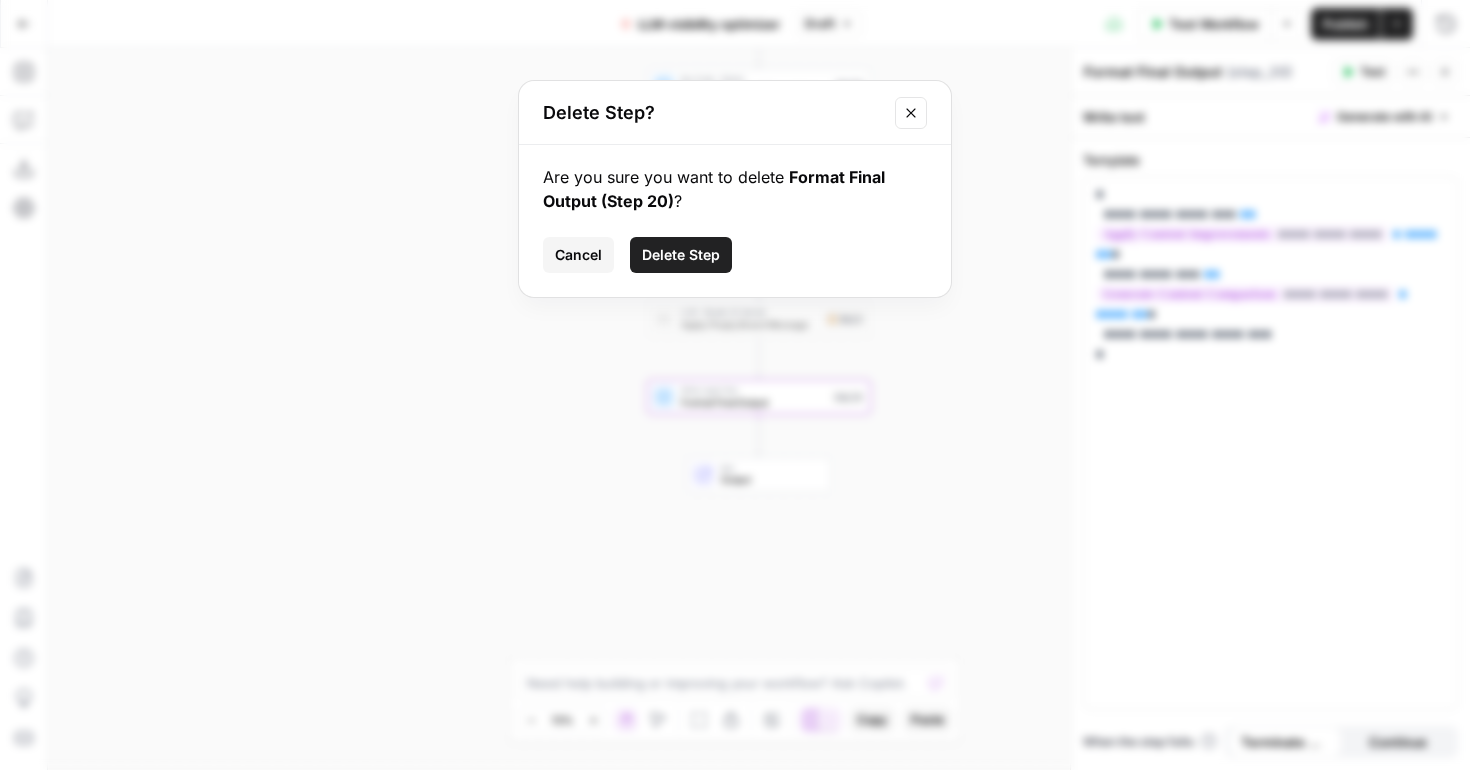 click on "Delete Step" at bounding box center (681, 255) 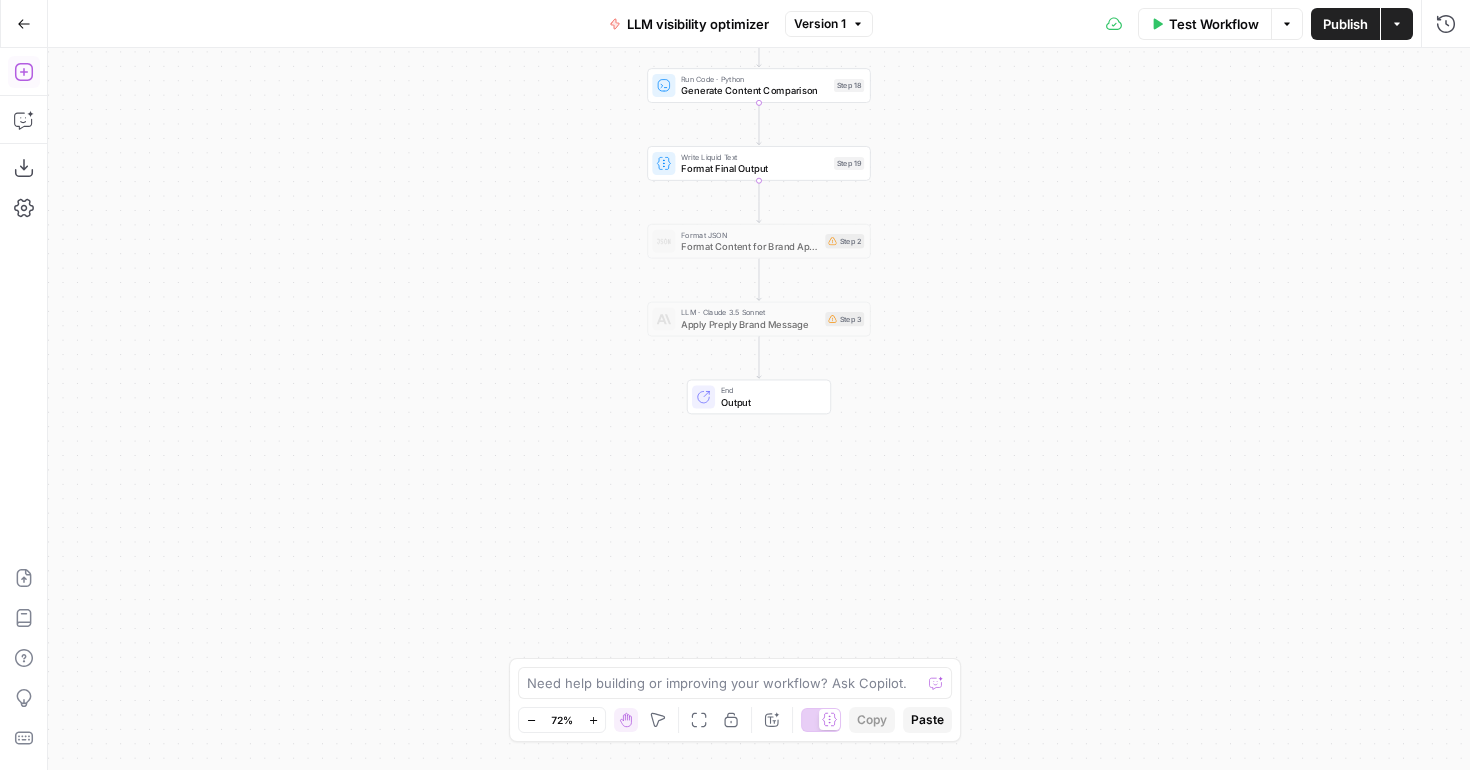 click 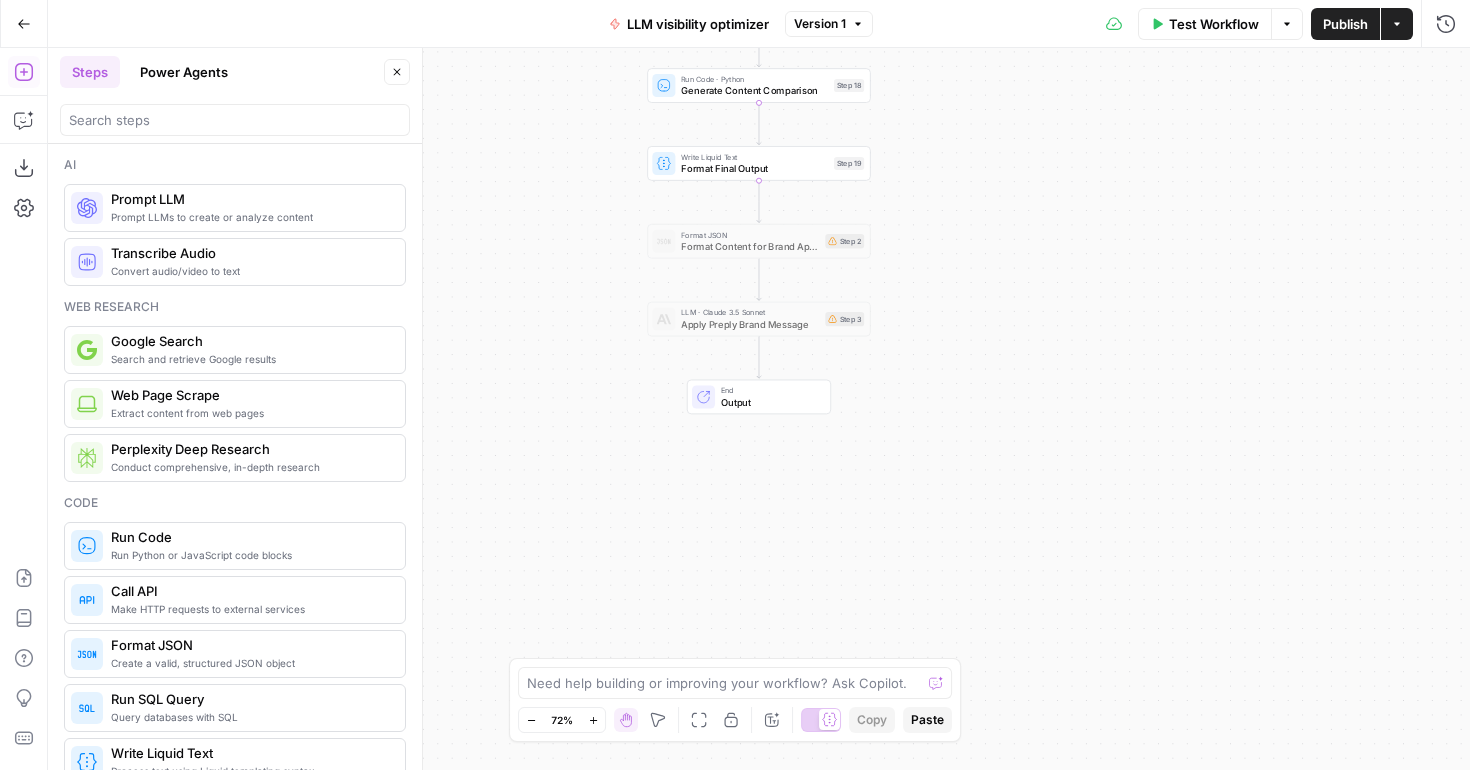 click on "Power Agents" at bounding box center (184, 72) 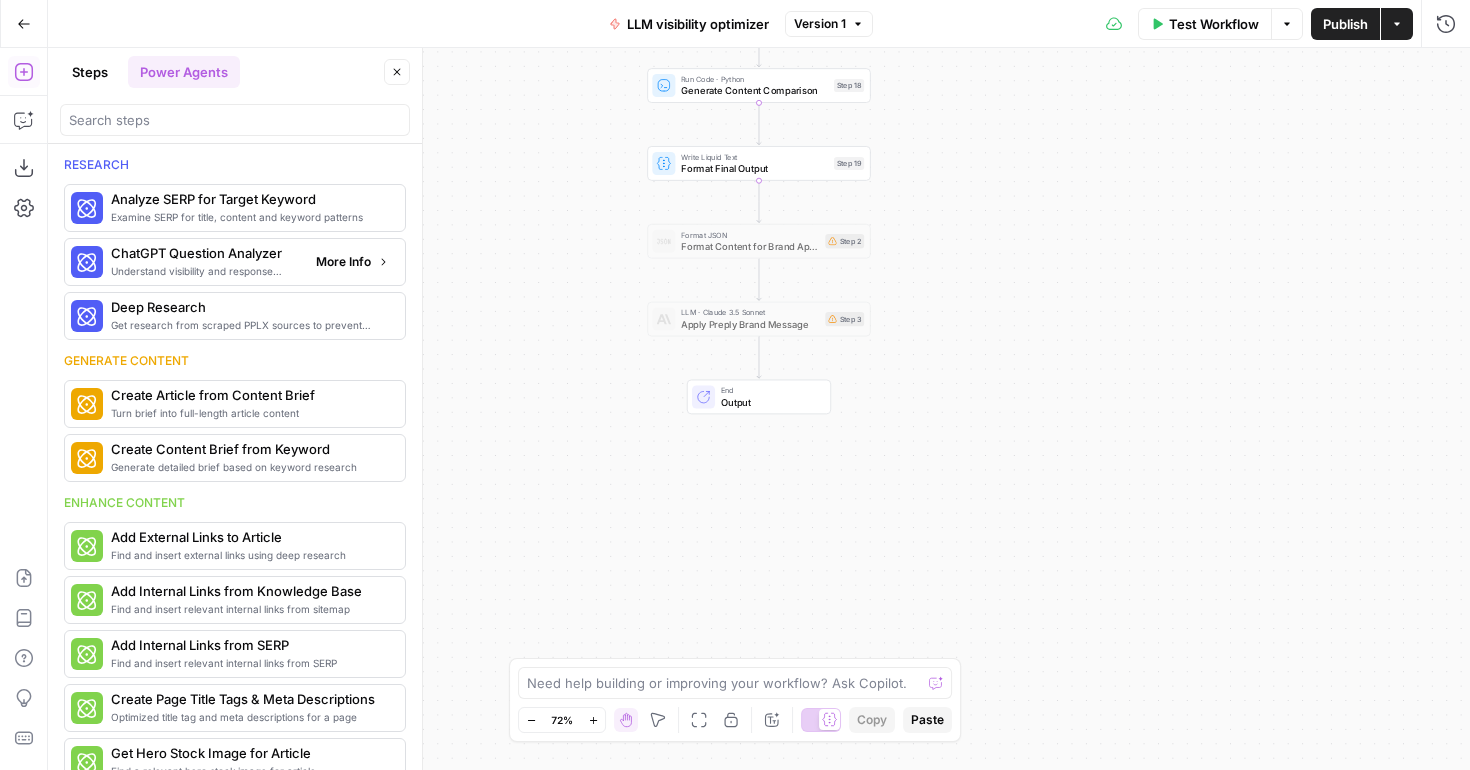 click on "Understand visibility and response sentiment in ChatGPT" at bounding box center [205, 271] 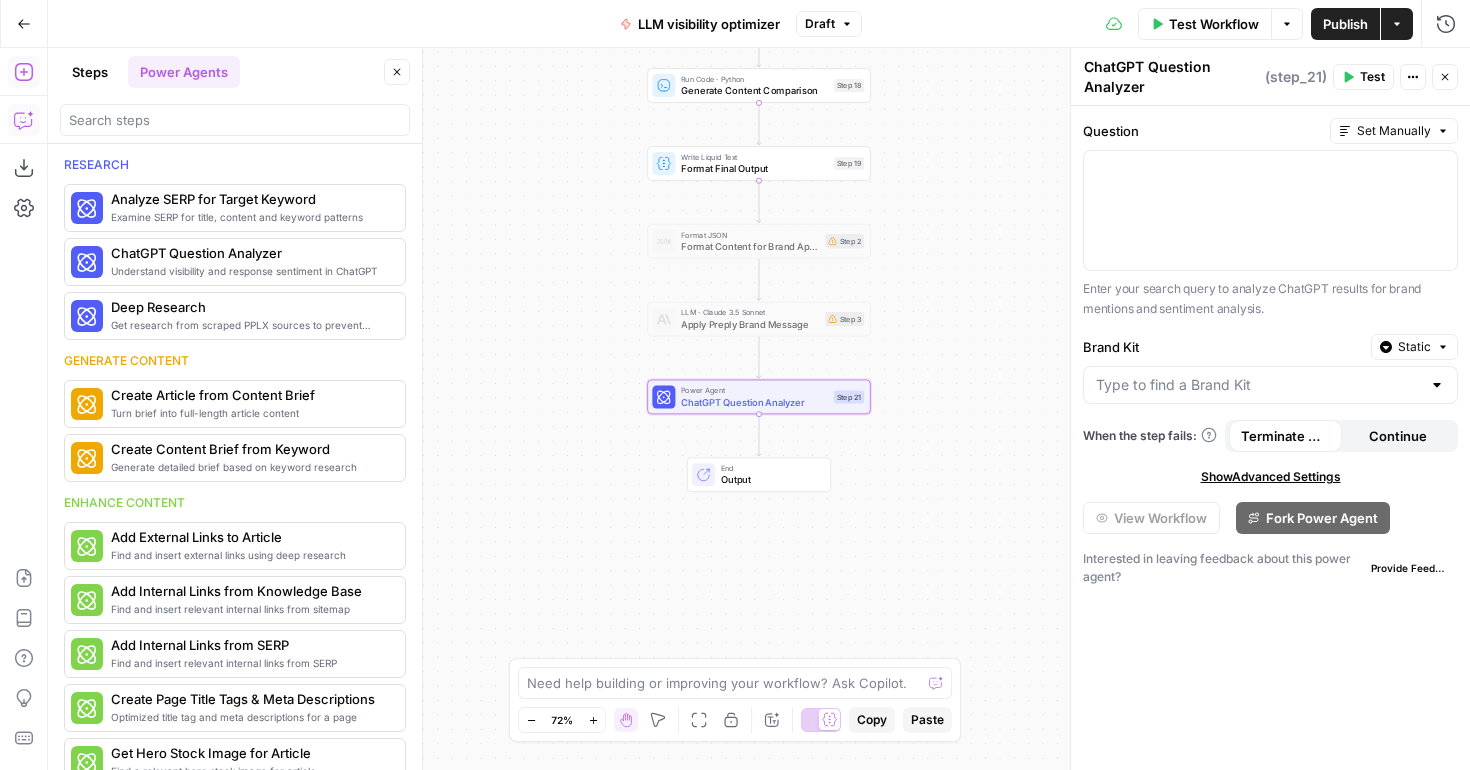click 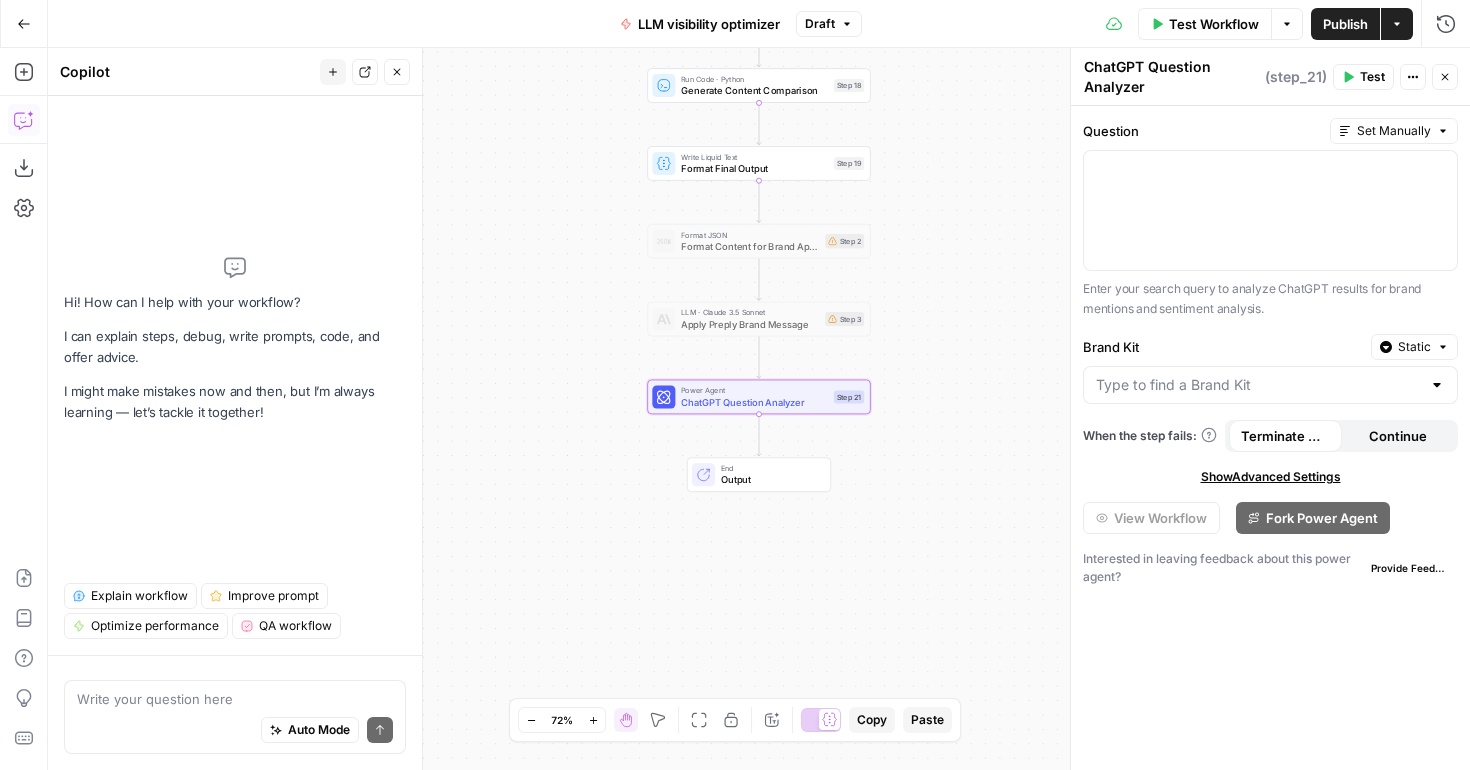 click on "Power Agent ChatGPT Question Analyzer Step 21 Copy step Delete step Add Note Test" at bounding box center (758, 397) 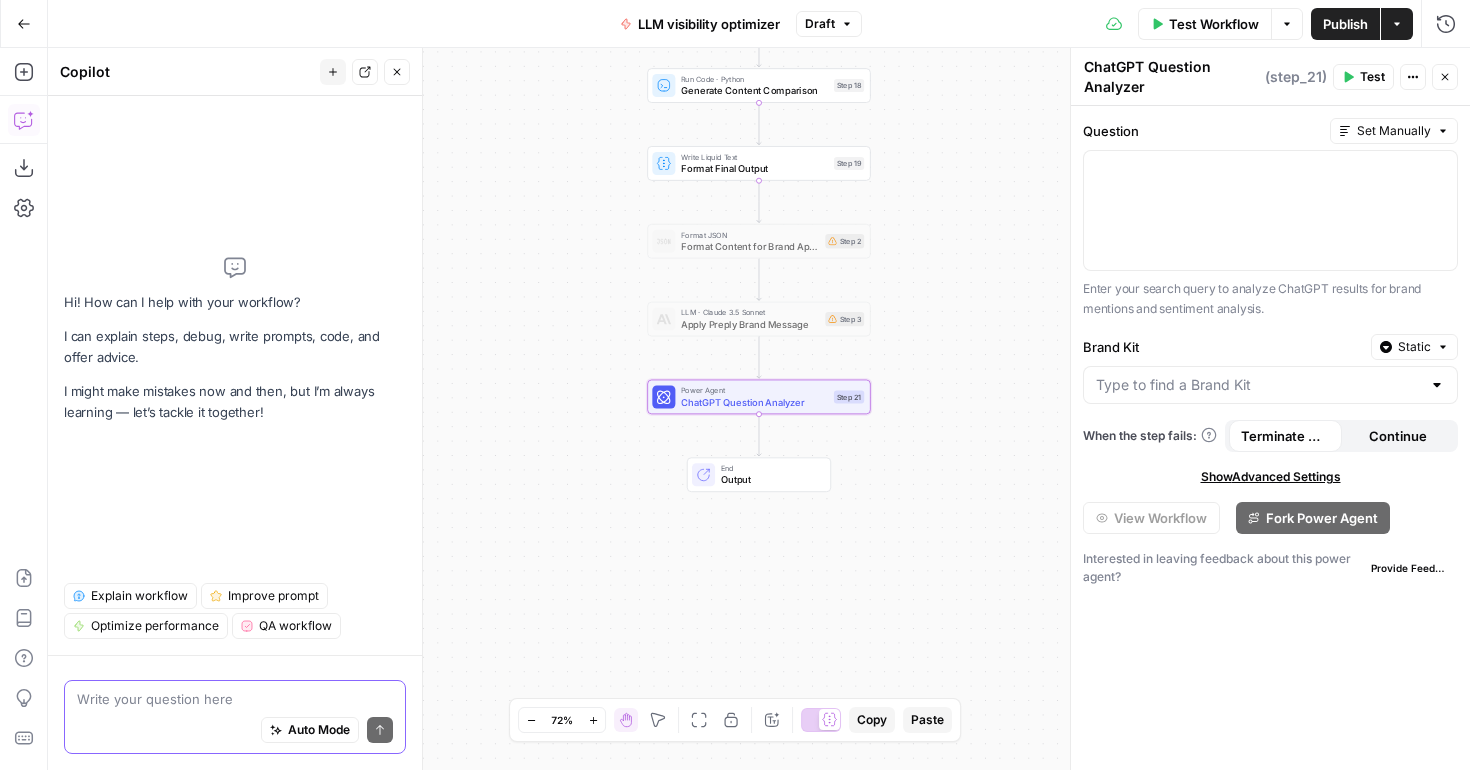 click at bounding box center [235, 699] 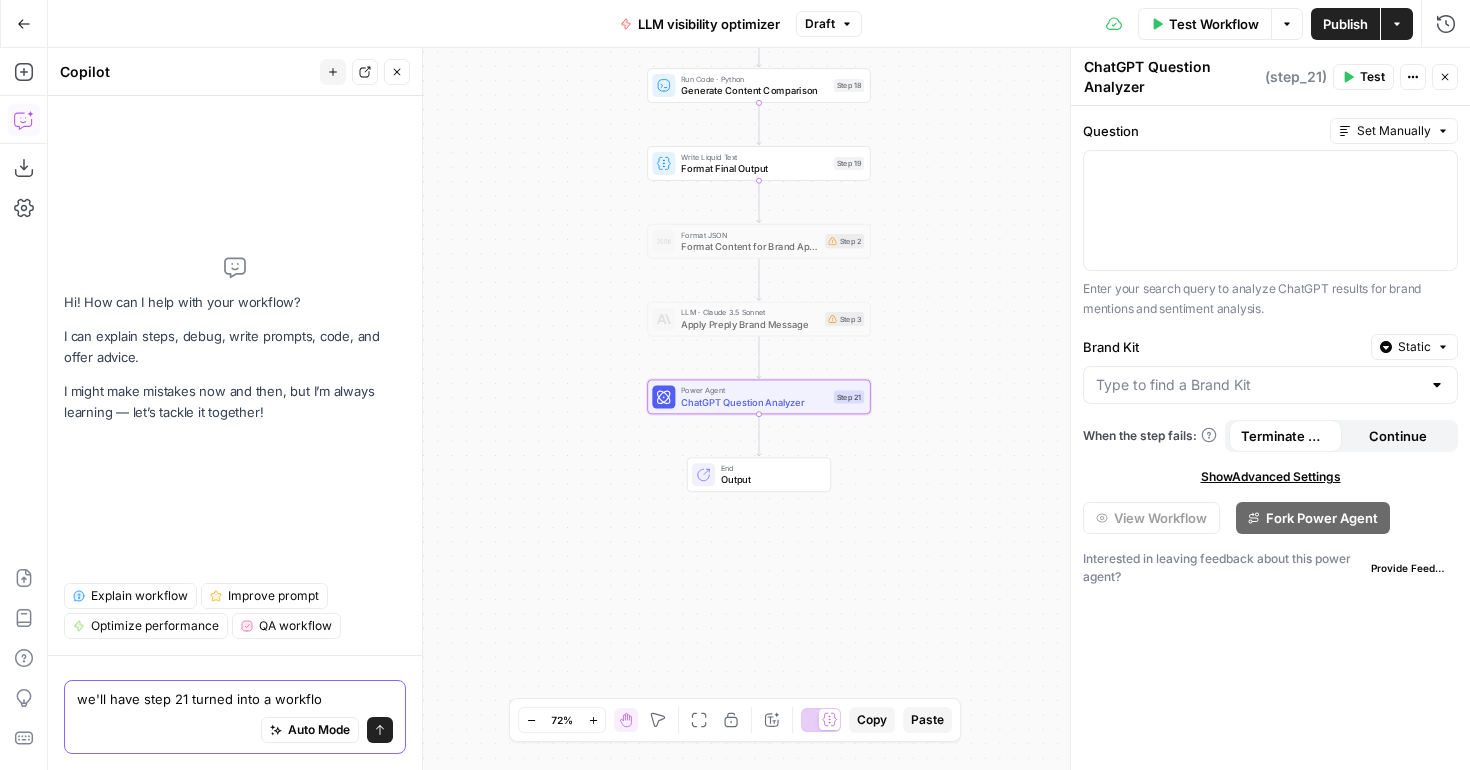type on "we'll have step 21 turned into a workflow" 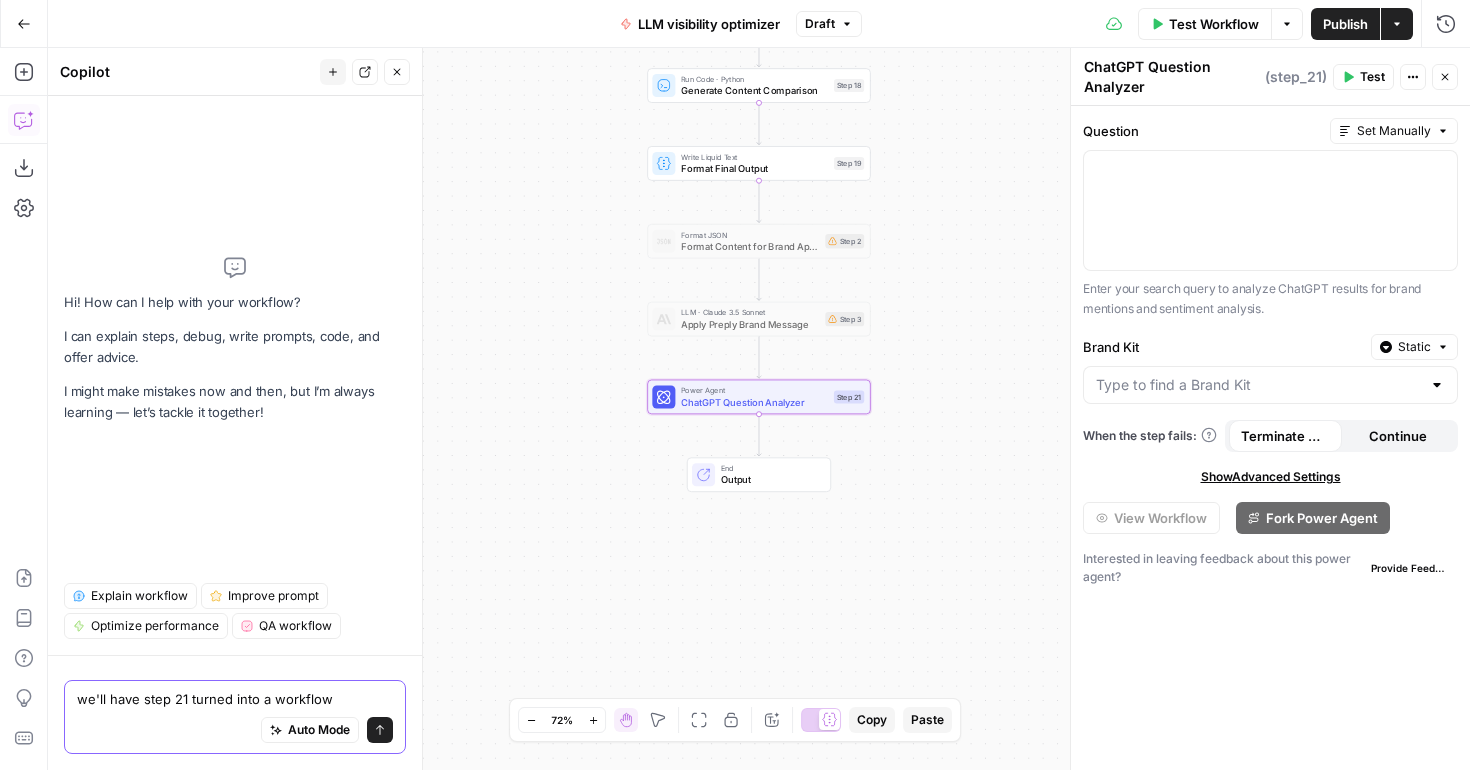 type 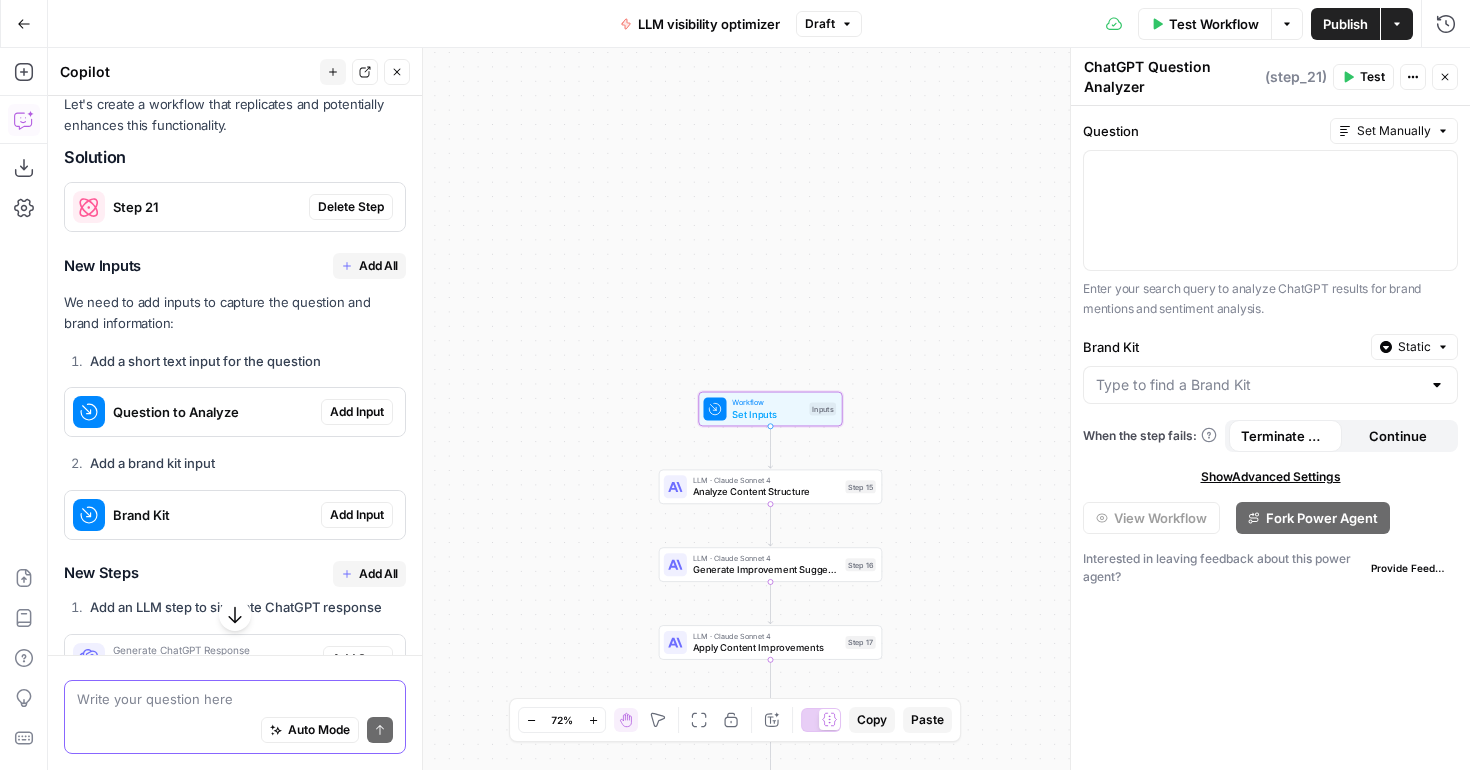 scroll, scrollTop: 344, scrollLeft: 0, axis: vertical 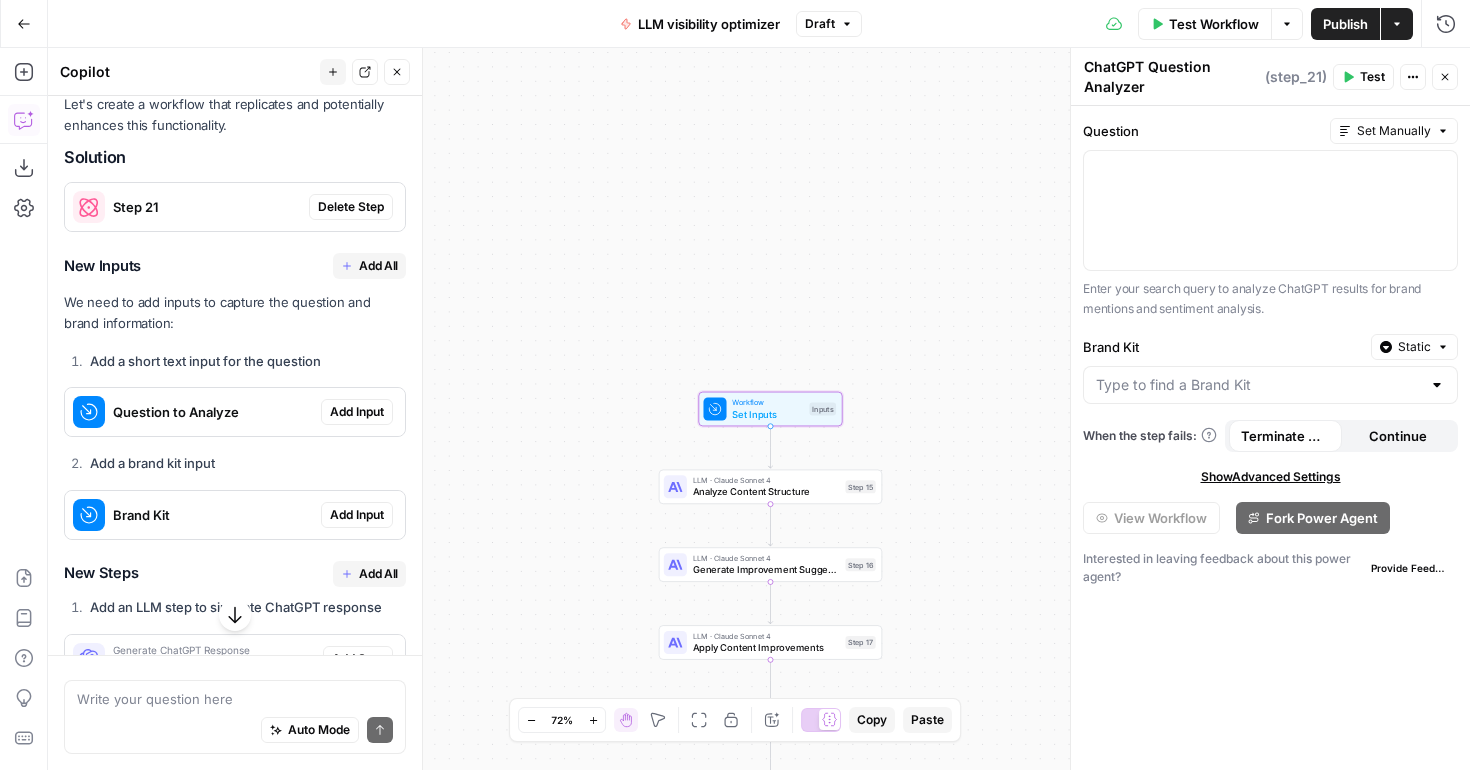 click on "Question to Analyze" at bounding box center [213, 412] 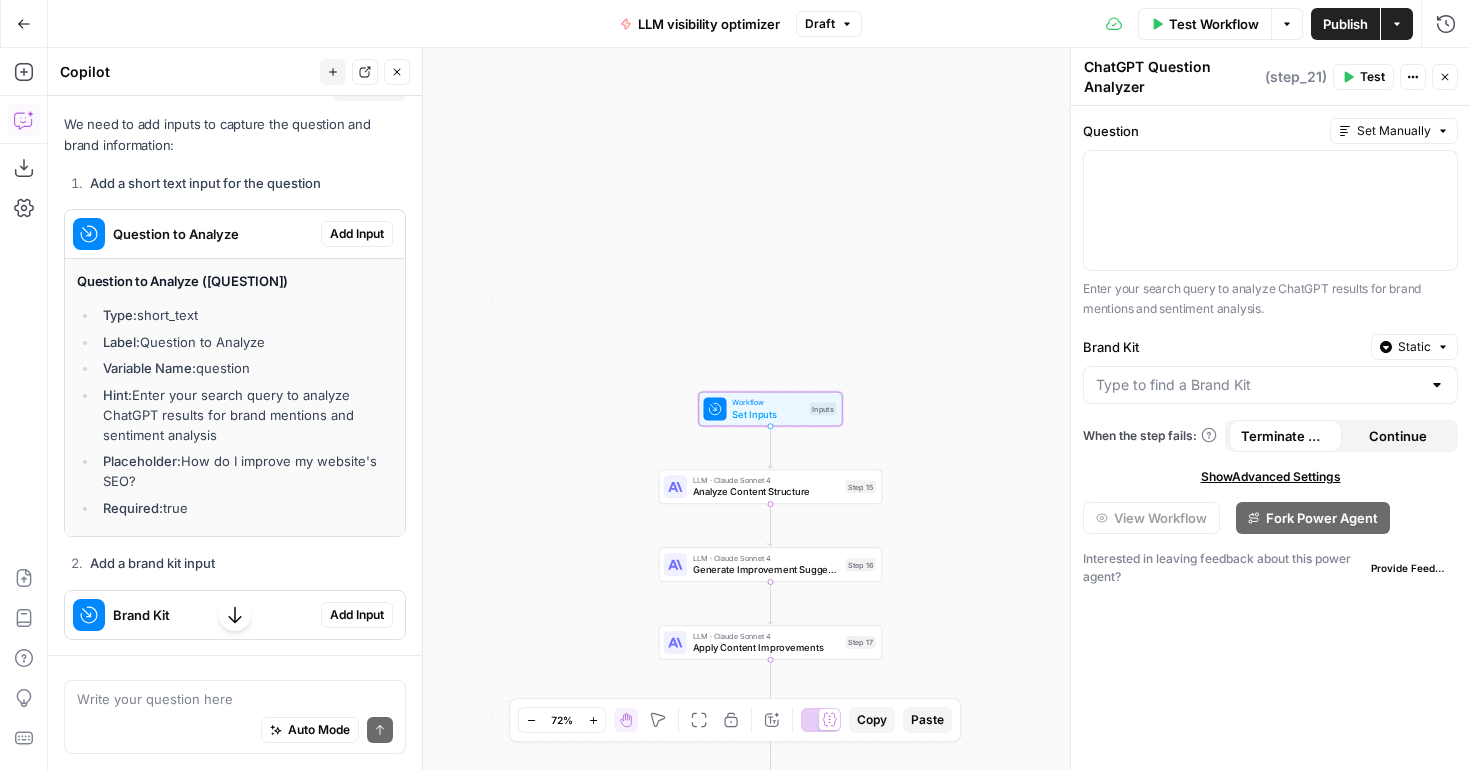 scroll, scrollTop: 555, scrollLeft: 0, axis: vertical 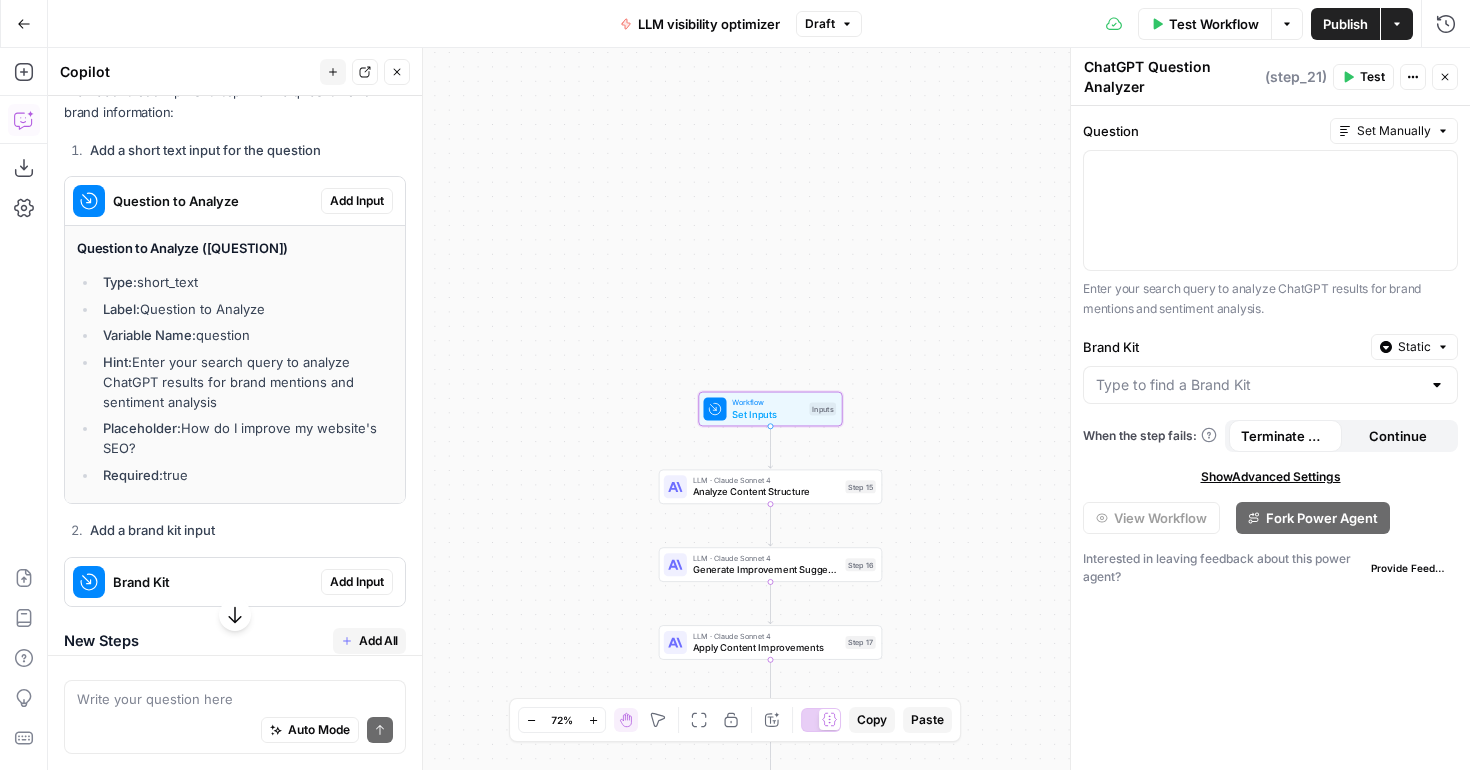 click on "Brand Kit" at bounding box center [213, 582] 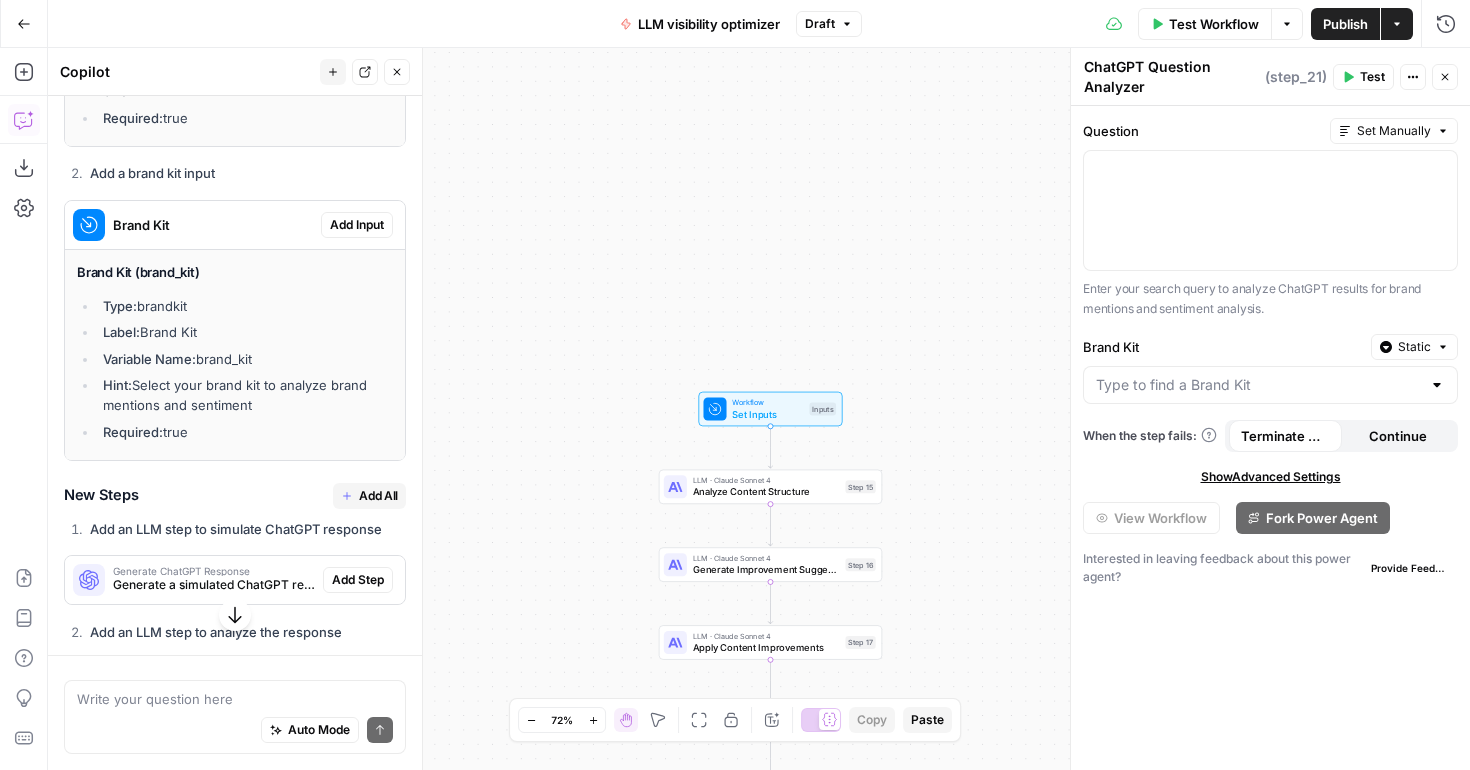 scroll, scrollTop: 925, scrollLeft: 0, axis: vertical 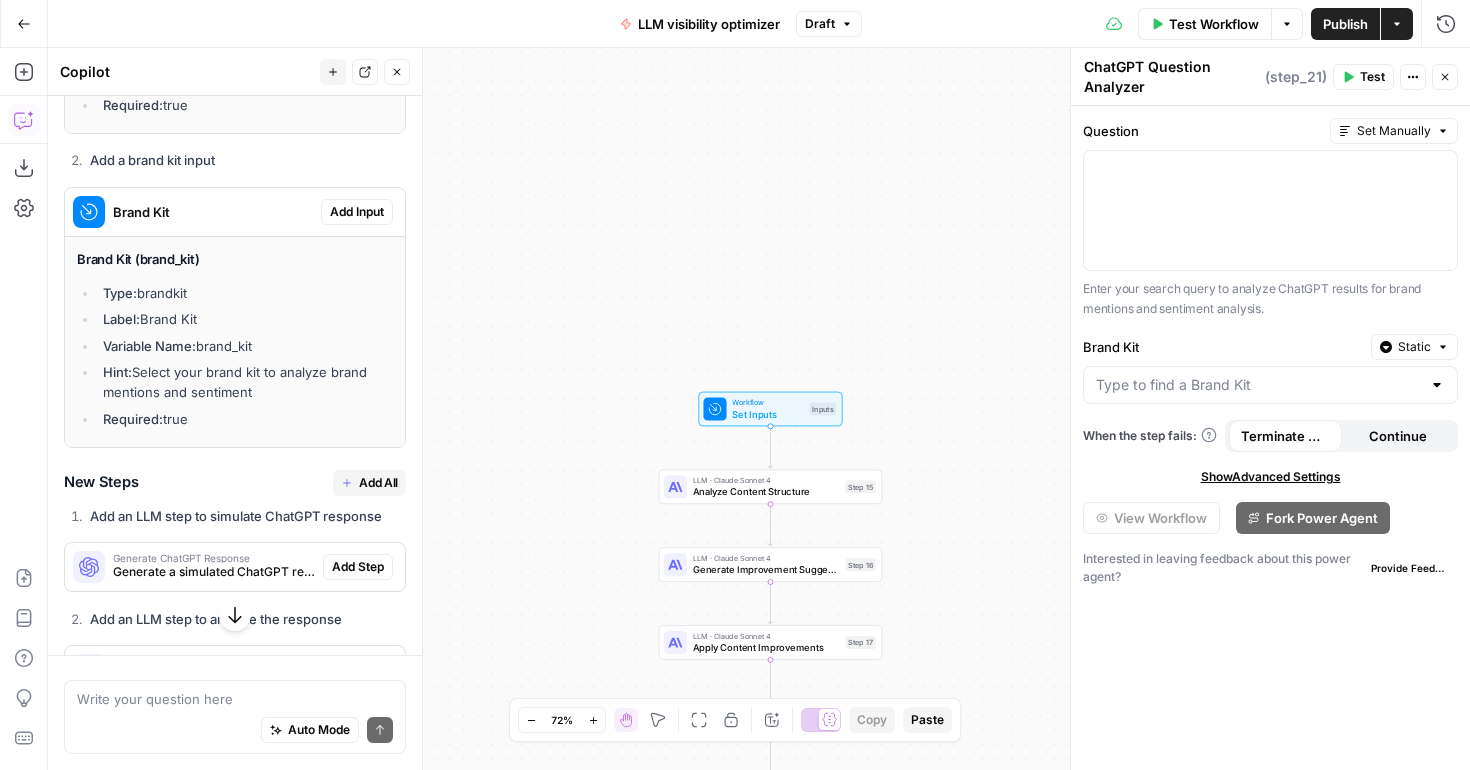 click on "Generate ChatGPT Response" at bounding box center [214, 558] 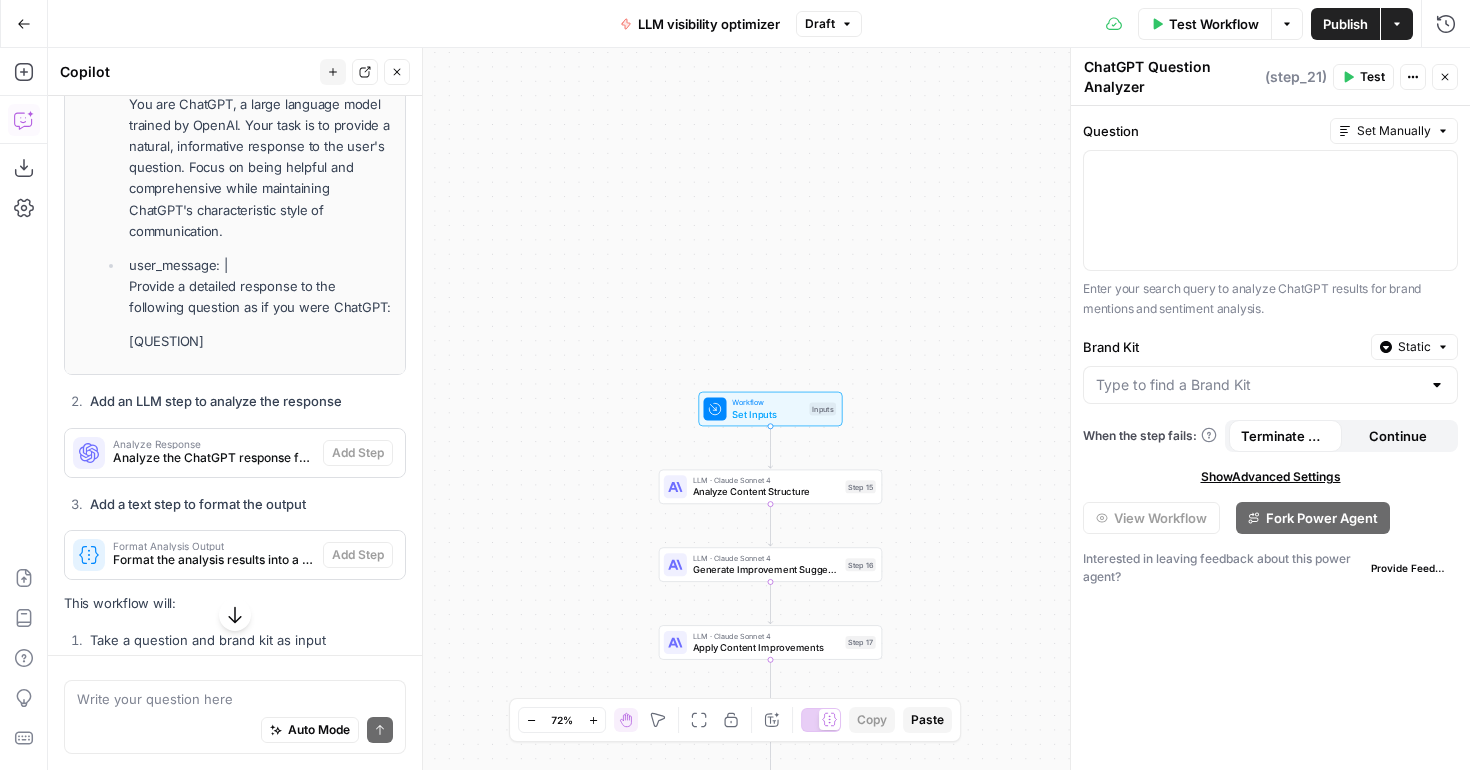 scroll, scrollTop: 1876, scrollLeft: 0, axis: vertical 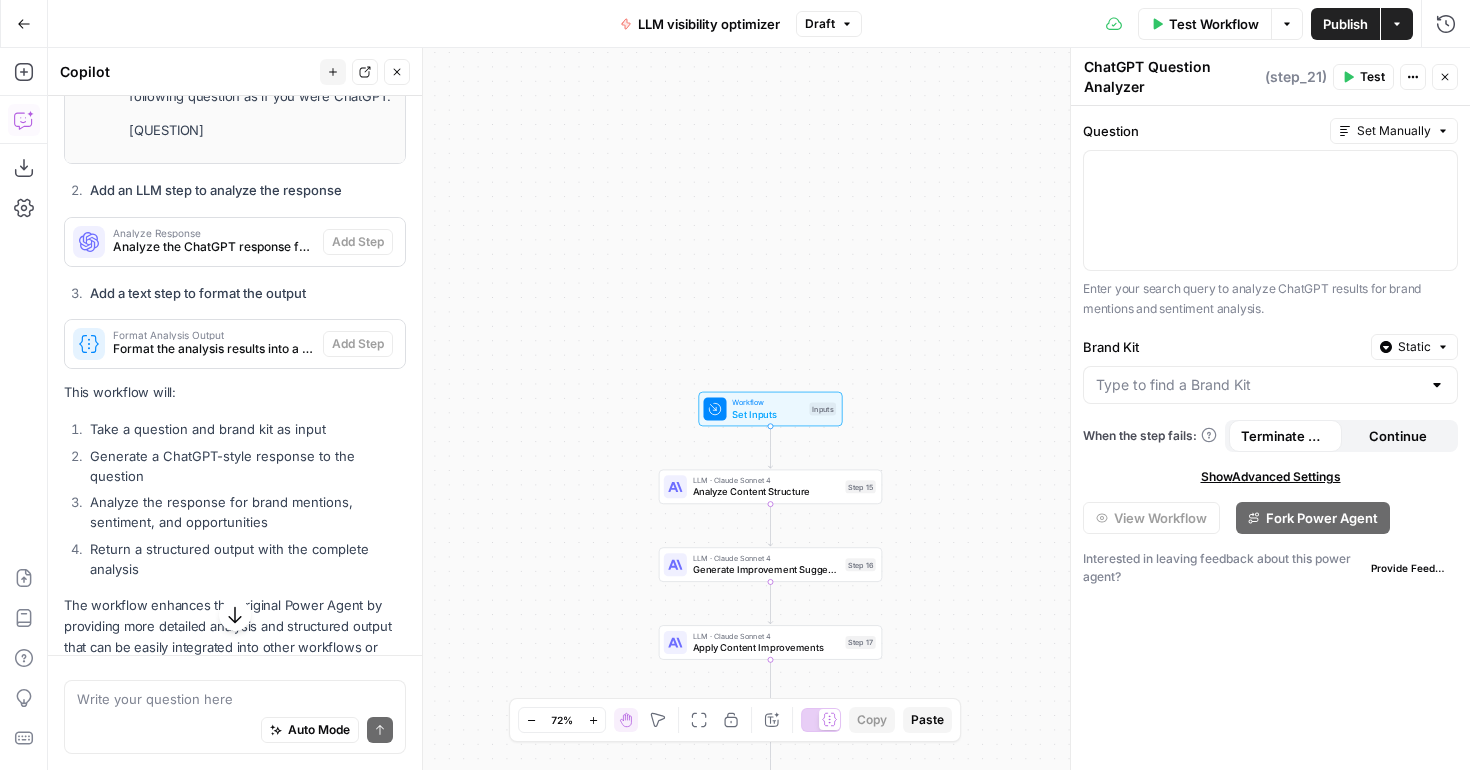 click on "Analyze Response Analyze the ChatGPT response for brand mentions and sentiment" at bounding box center (194, 242) 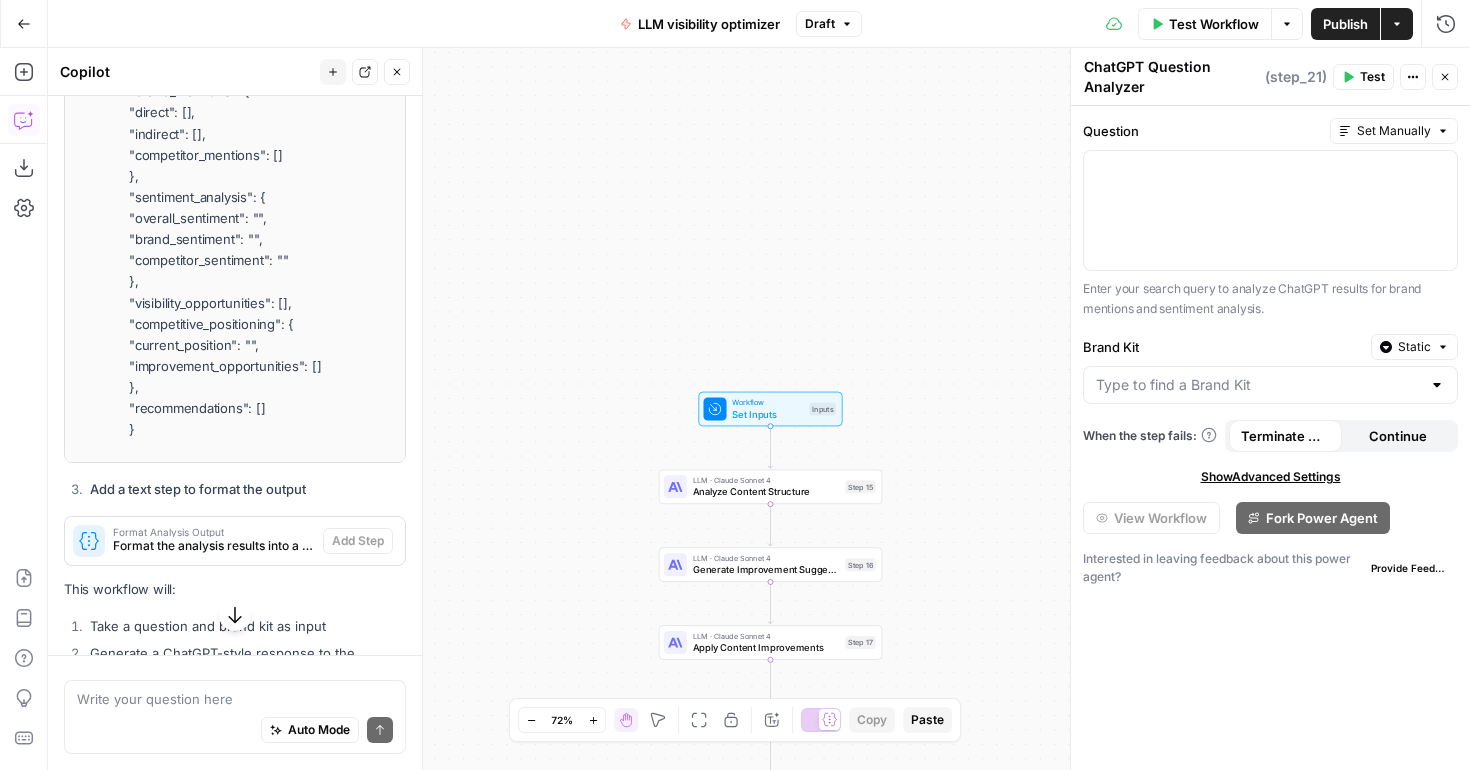 scroll, scrollTop: 3355, scrollLeft: 0, axis: vertical 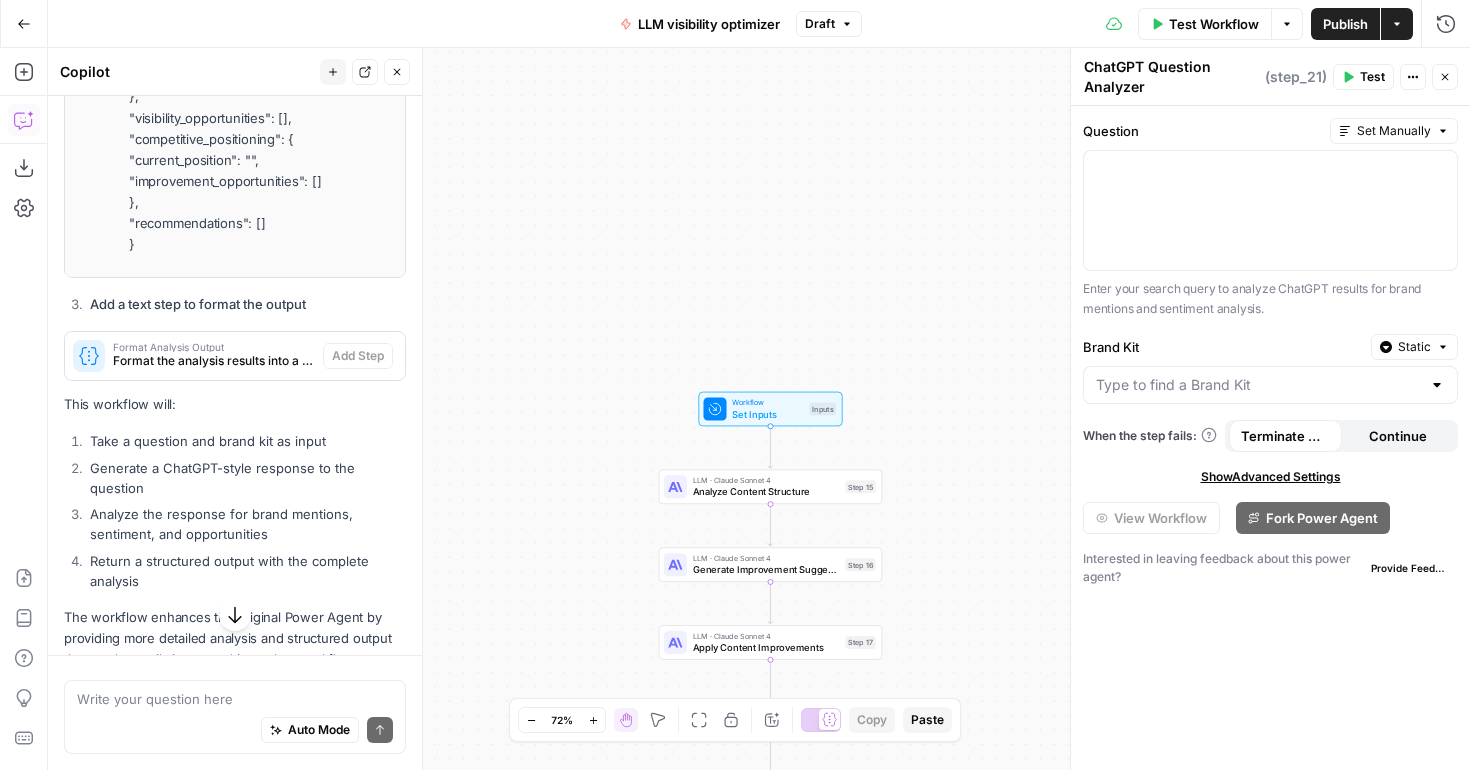 click on "Format the analysis results into a clean output structure" at bounding box center [214, 361] 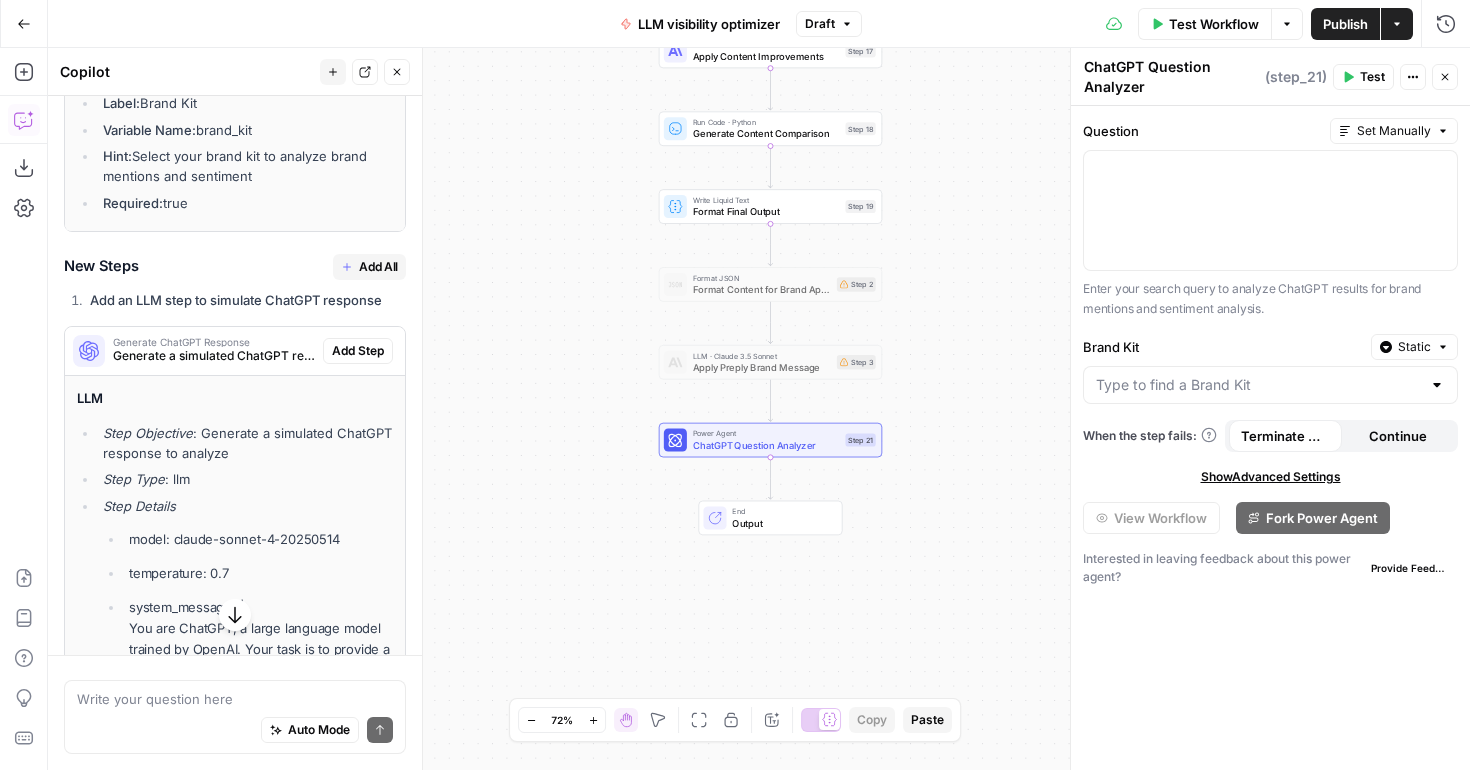 scroll, scrollTop: 0, scrollLeft: 0, axis: both 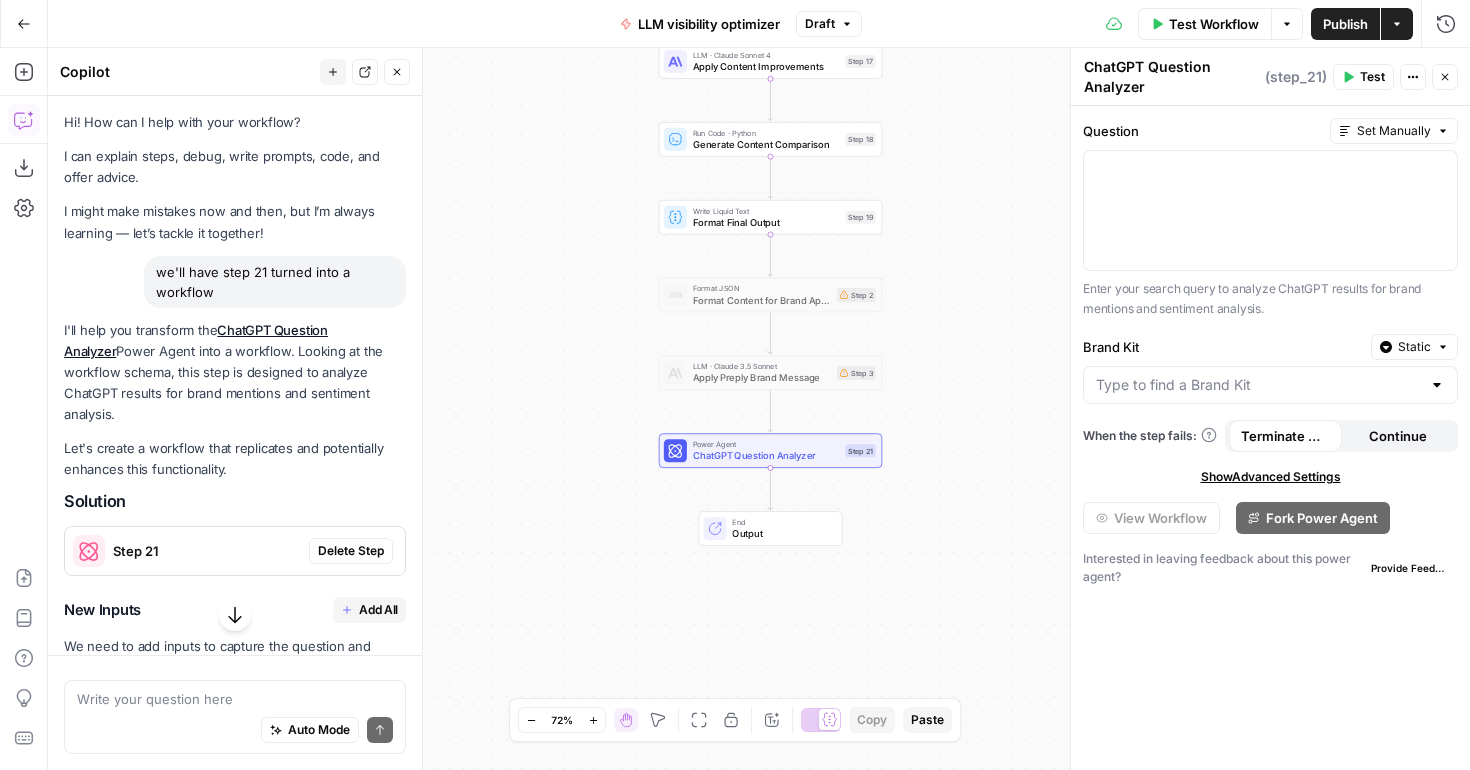 click on "ChatGPT Question Analyzer" at bounding box center [766, 456] 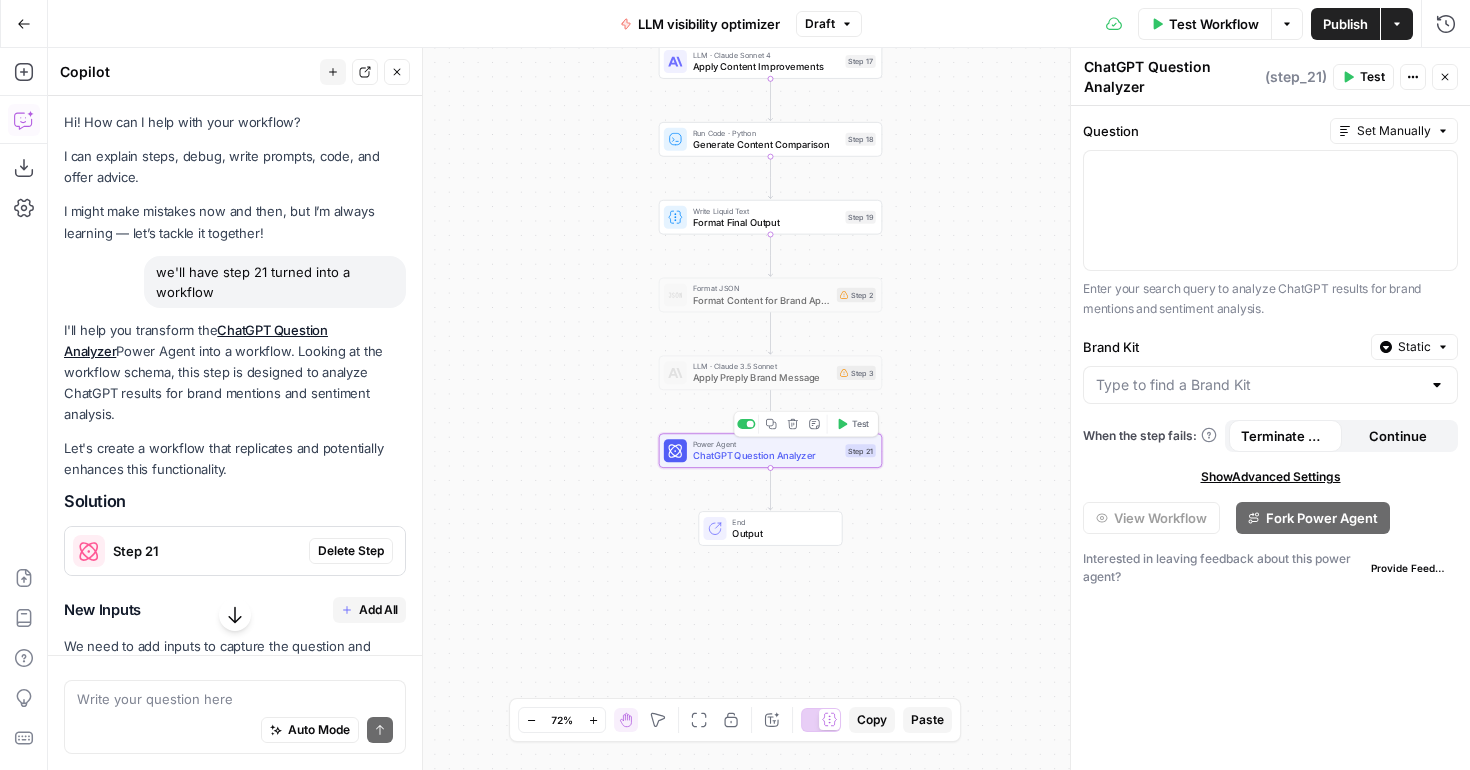 click 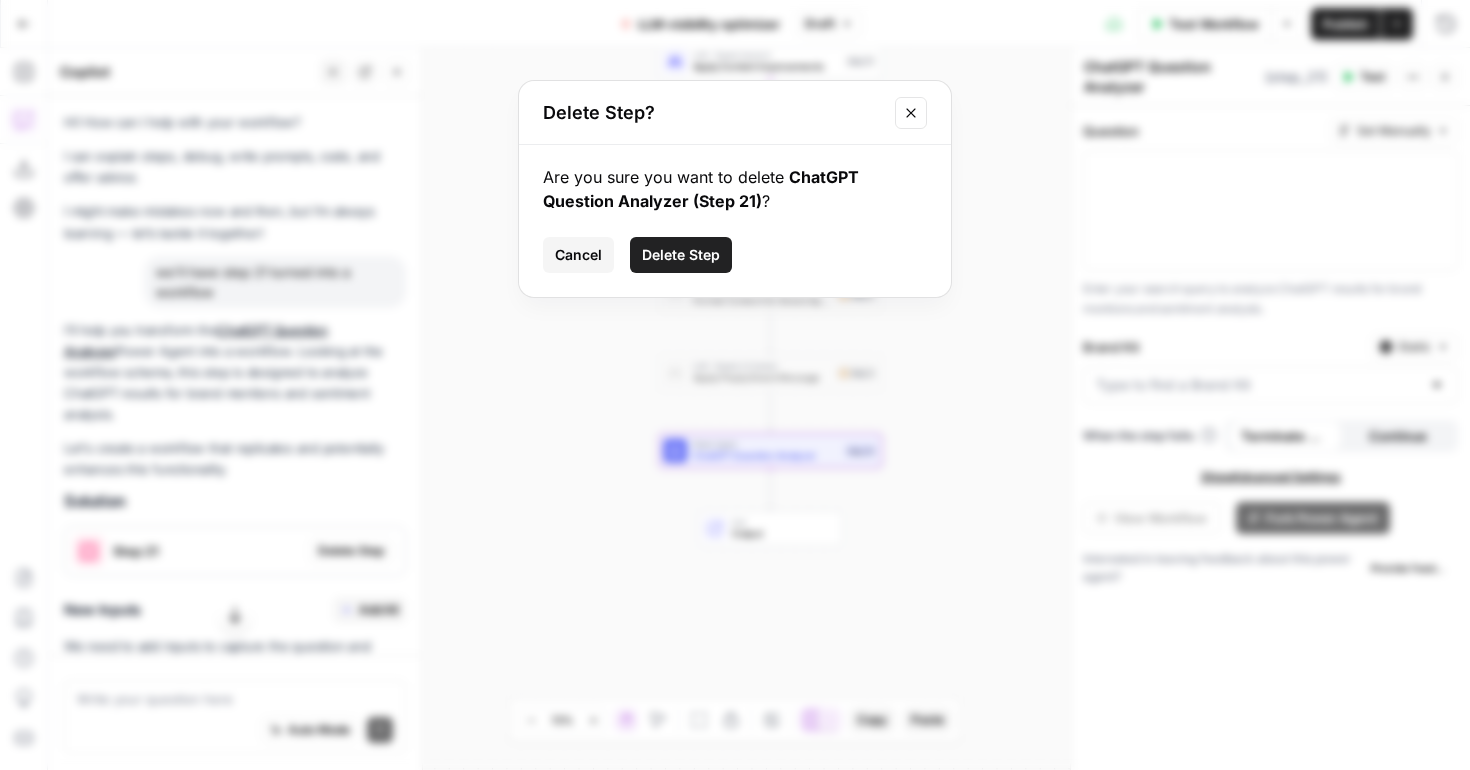 click on "Delete Step" at bounding box center (681, 255) 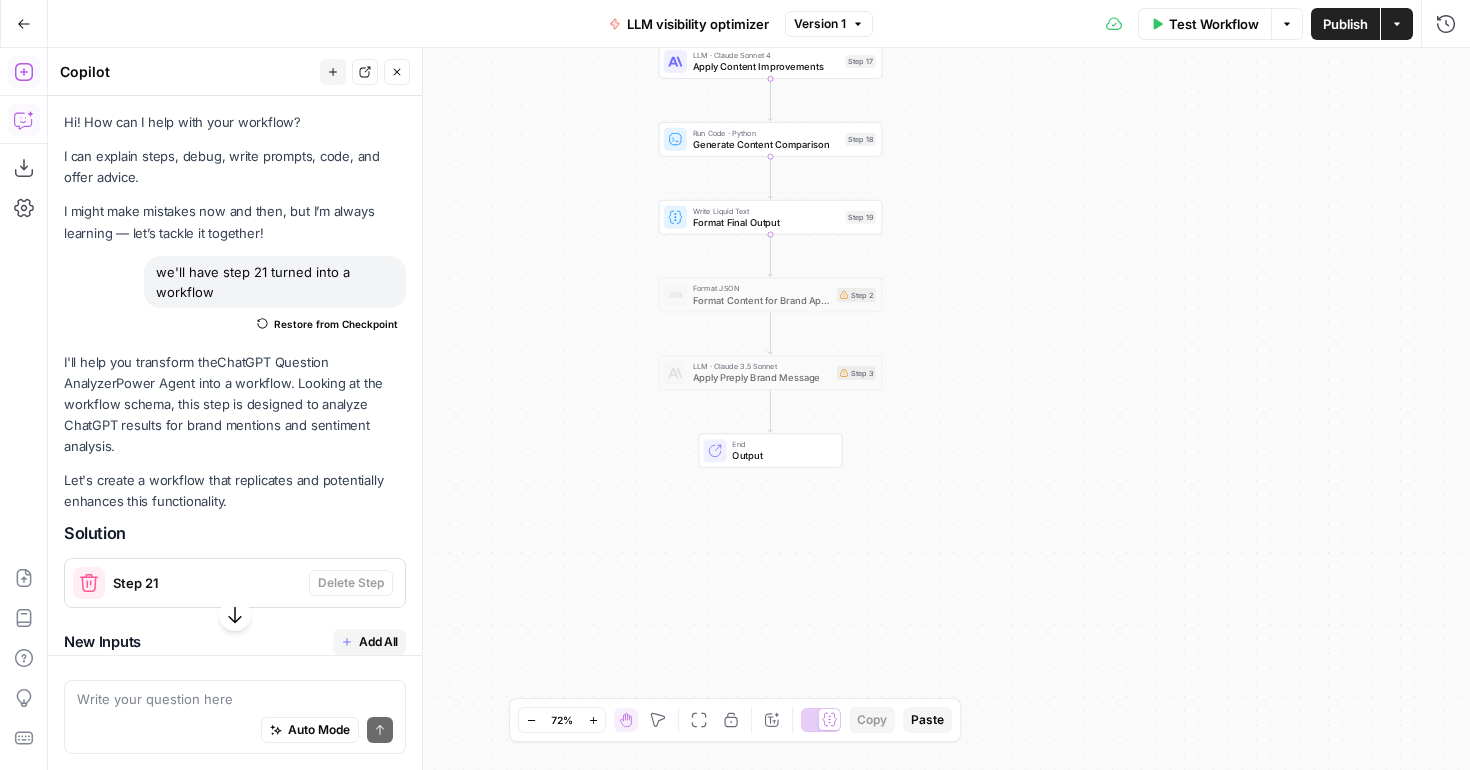 click 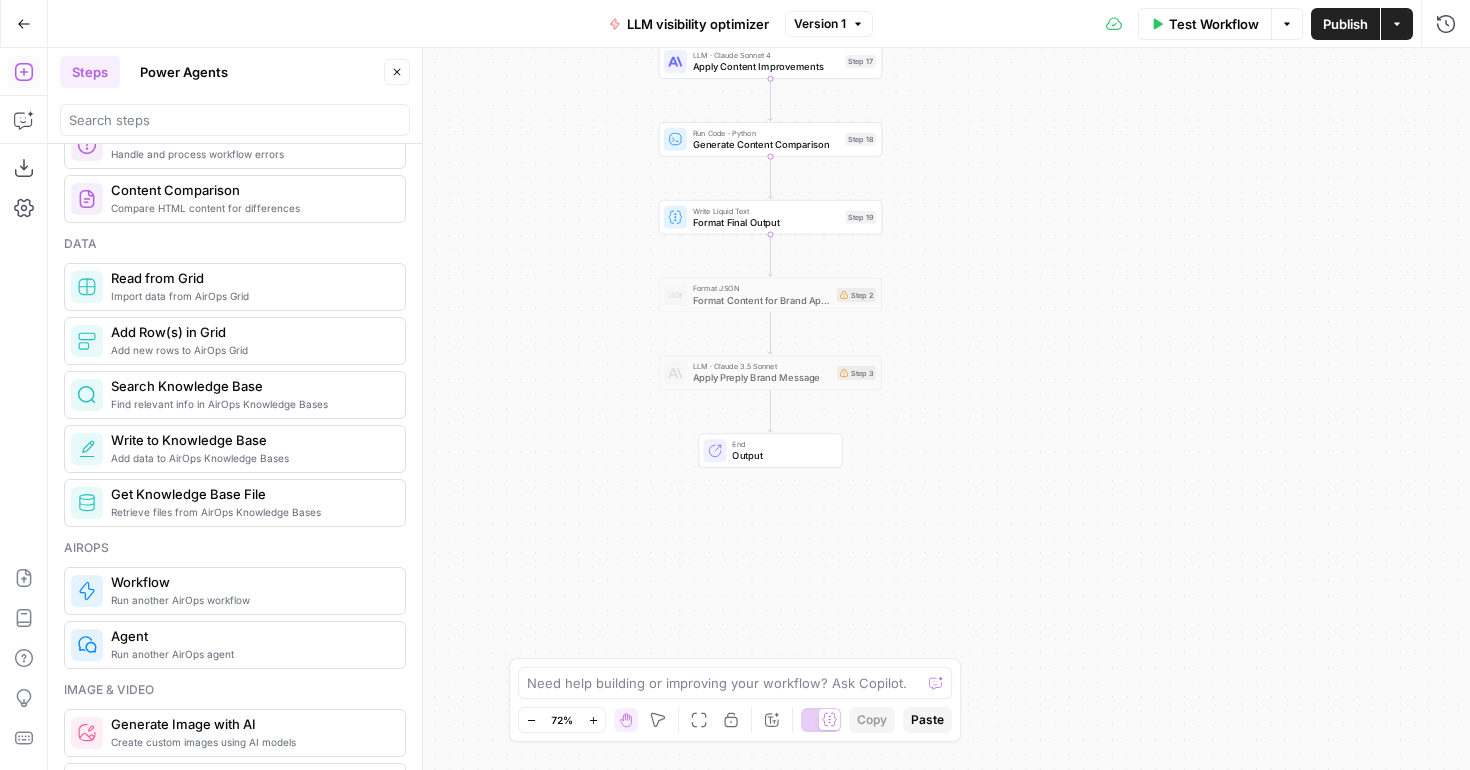 scroll, scrollTop: 1142, scrollLeft: 0, axis: vertical 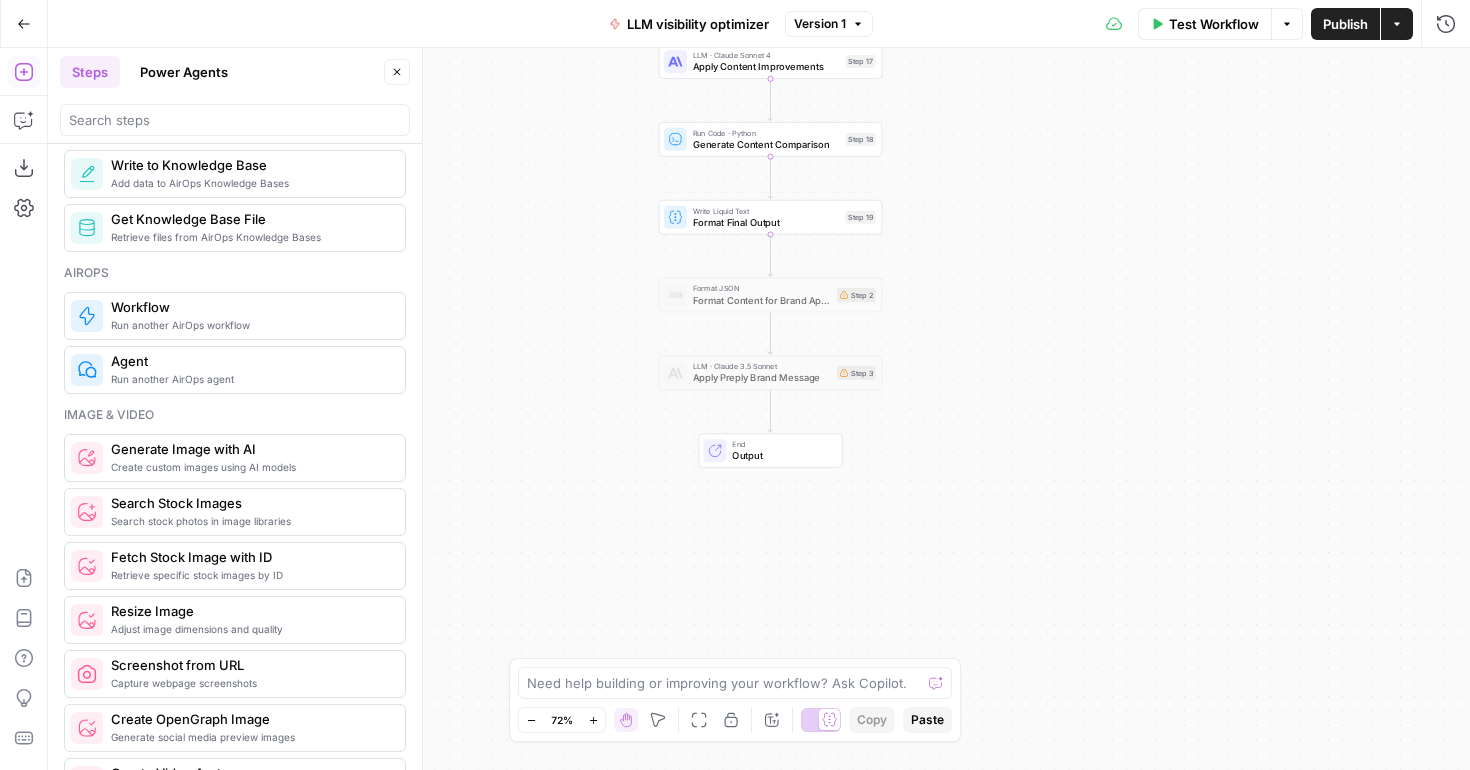 click at bounding box center [235, 120] 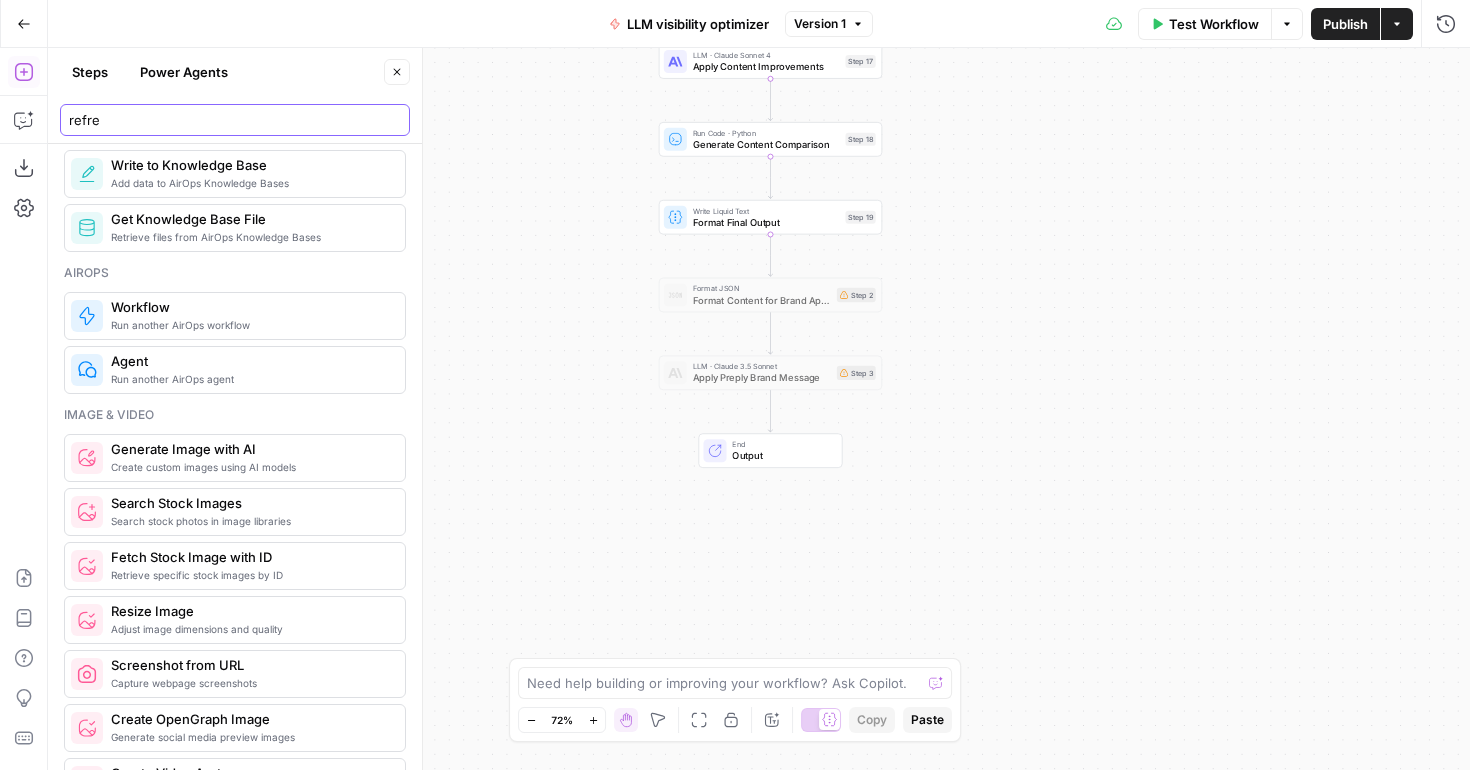 scroll, scrollTop: 0, scrollLeft: 0, axis: both 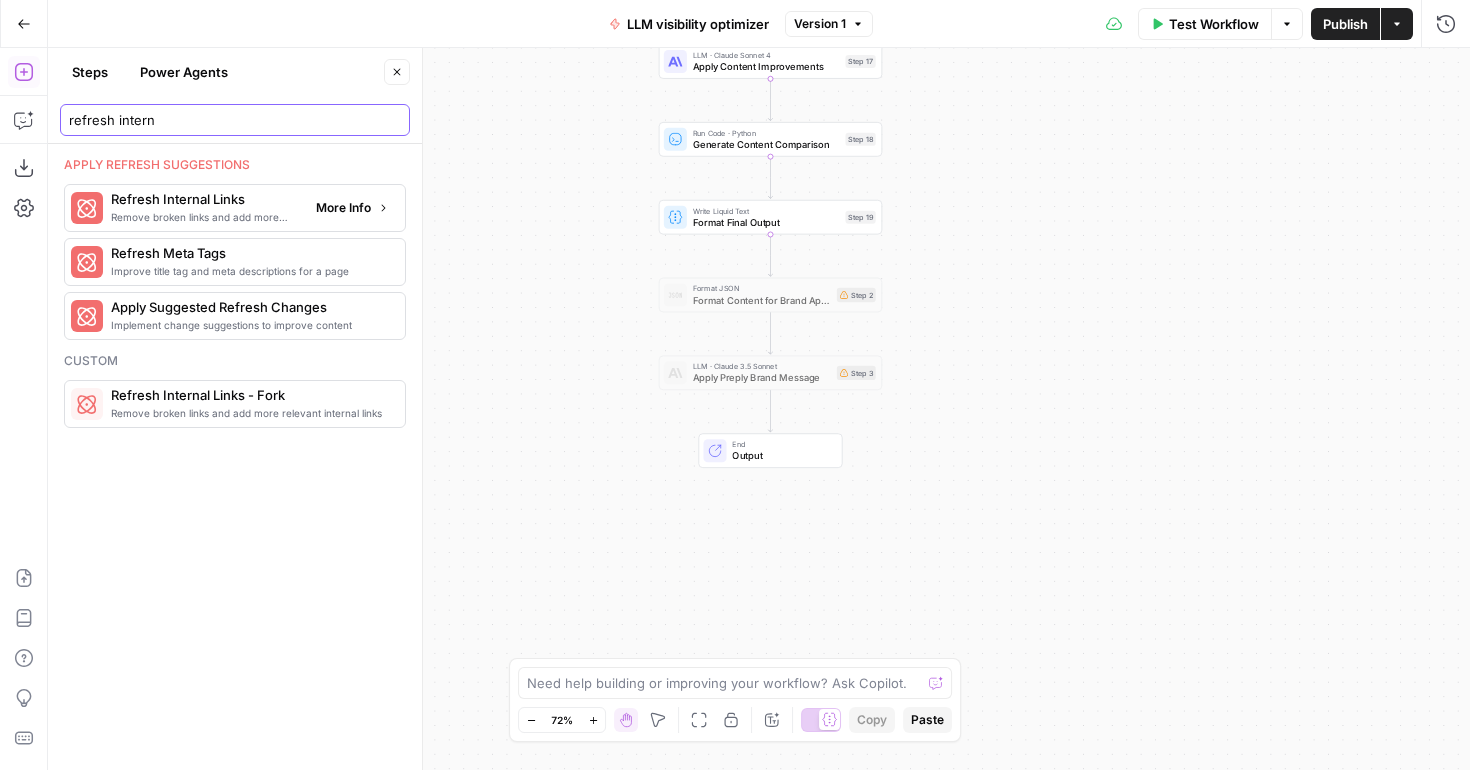 type on "refresh intern" 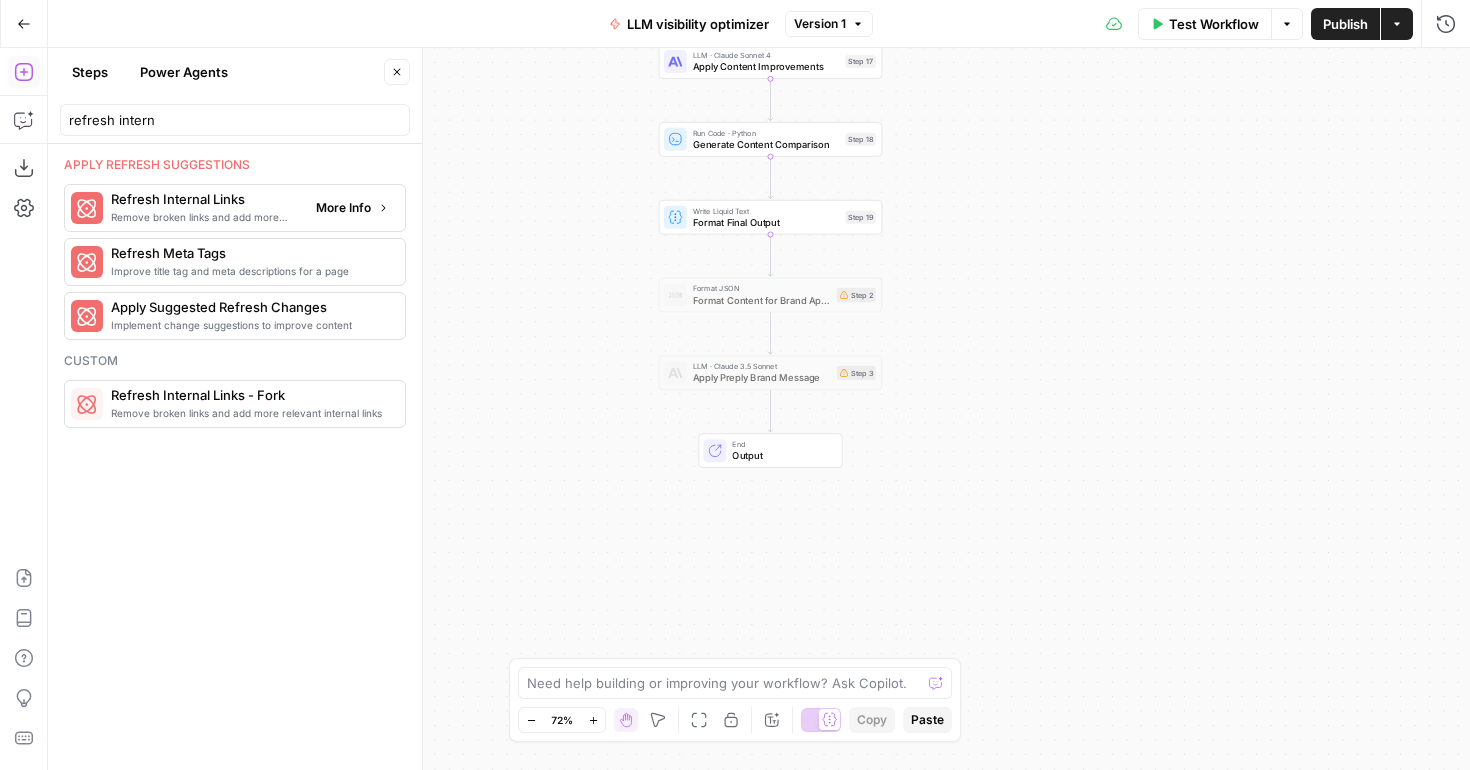 click on "Remove broken links and add more relevant internal links" at bounding box center (205, 217) 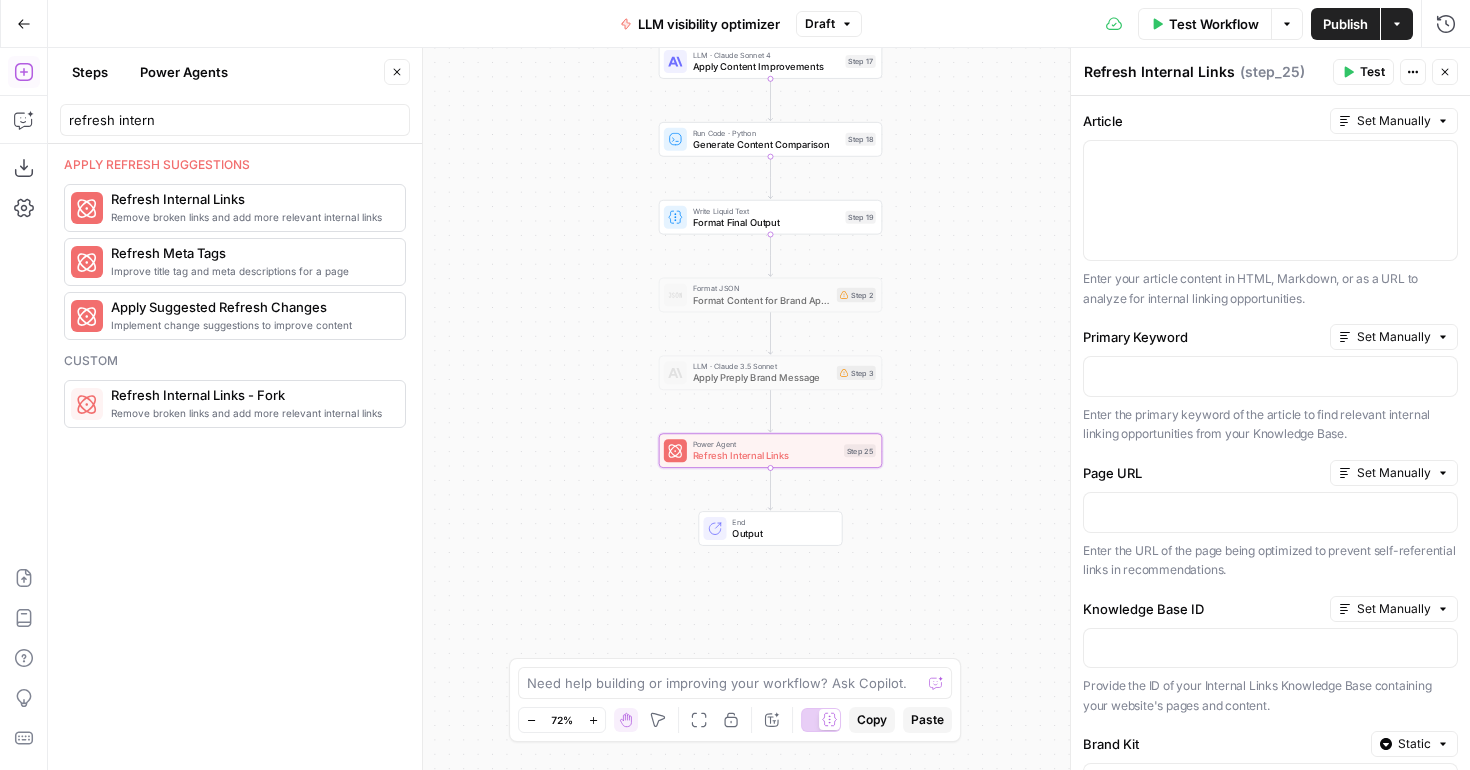click on "Steps" at bounding box center [90, 72] 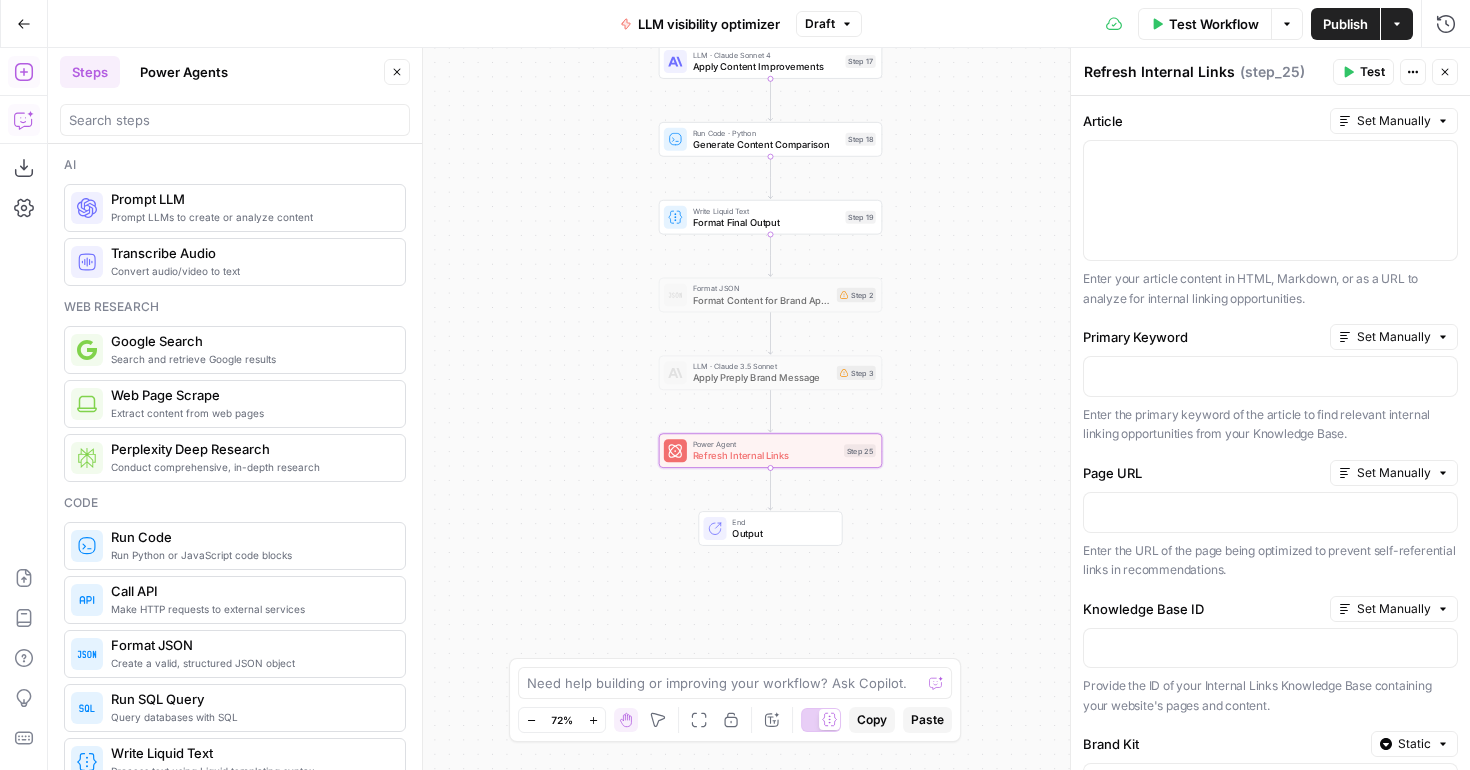 click 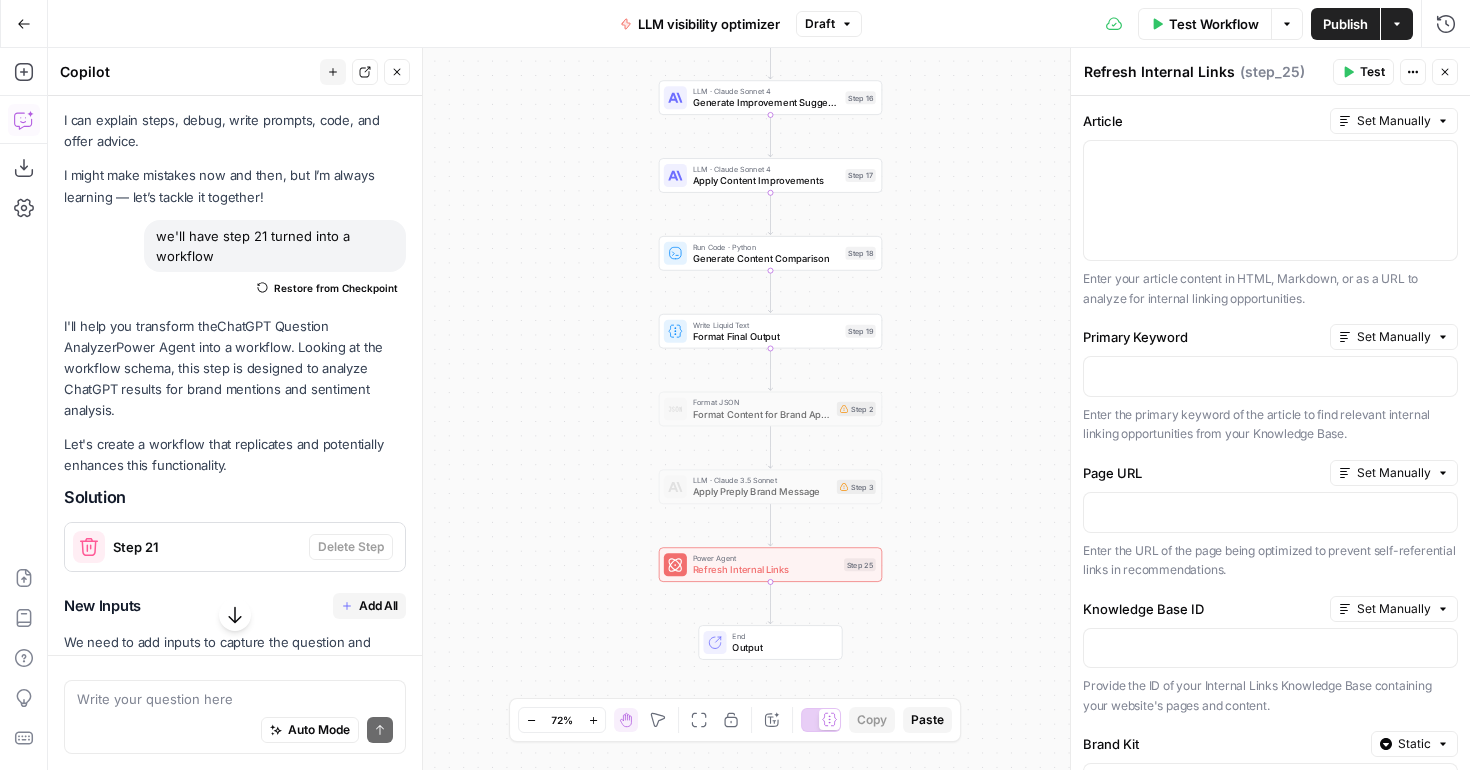 scroll, scrollTop: 0, scrollLeft: 0, axis: both 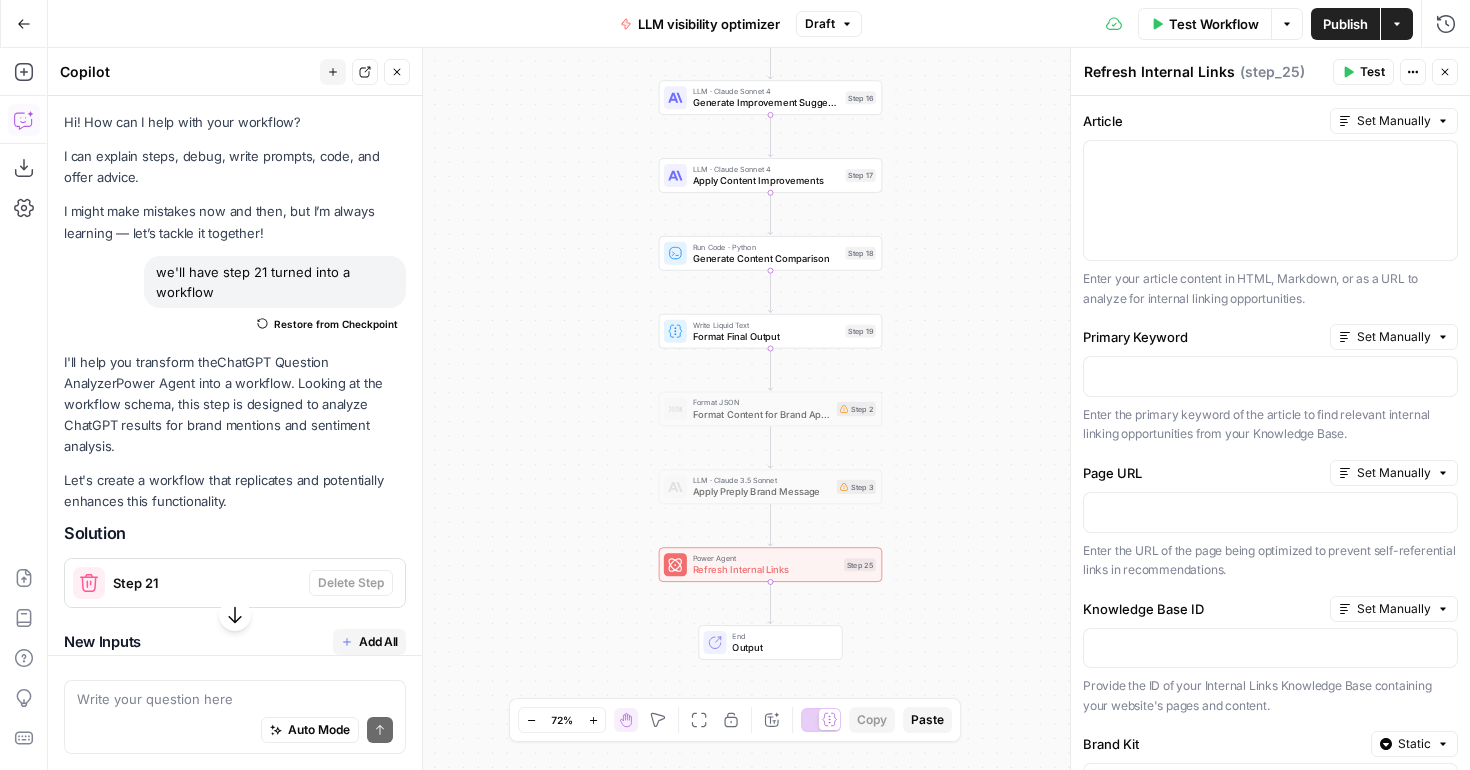 drag, startPoint x: 157, startPoint y: 272, endPoint x: 232, endPoint y: 309, distance: 83.630135 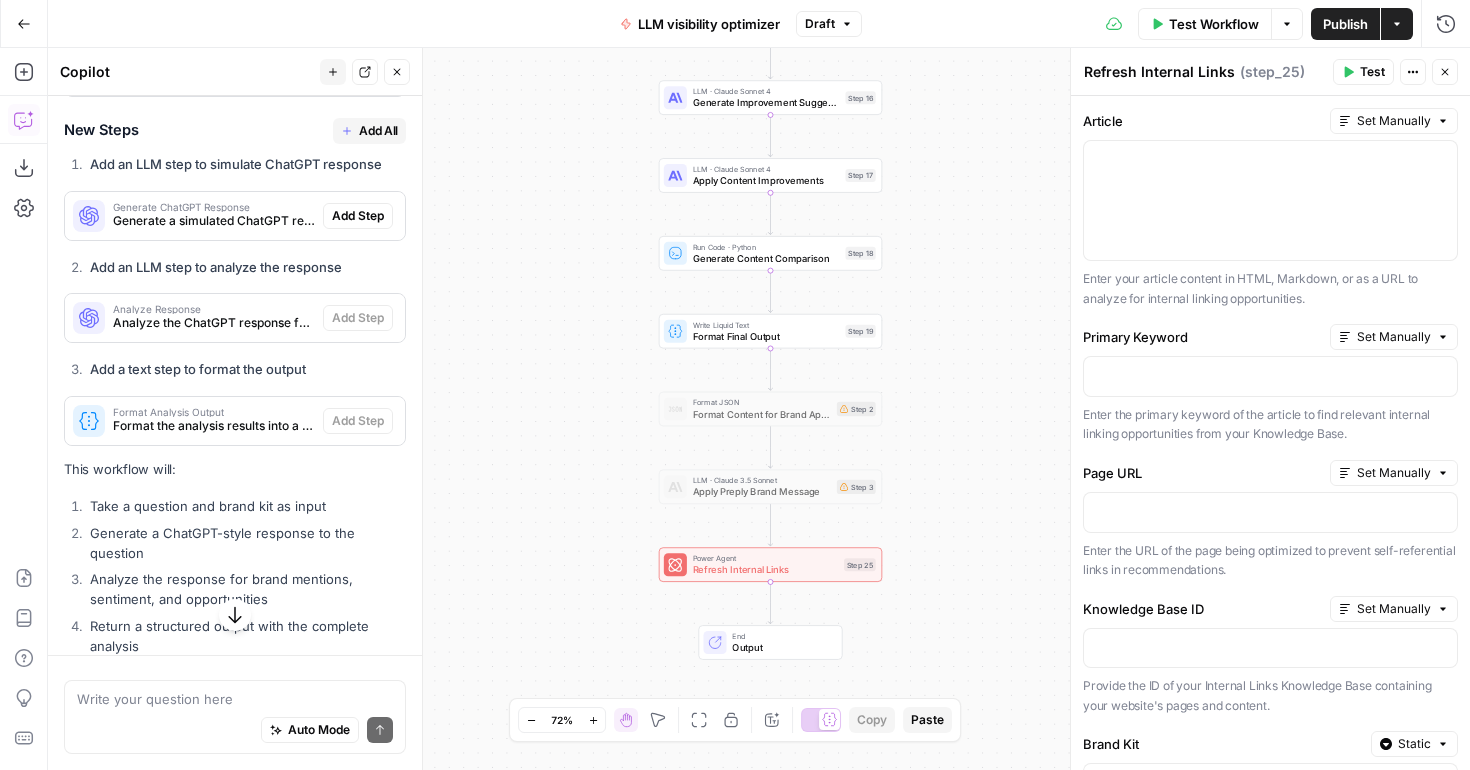 scroll, scrollTop: 947, scrollLeft: 0, axis: vertical 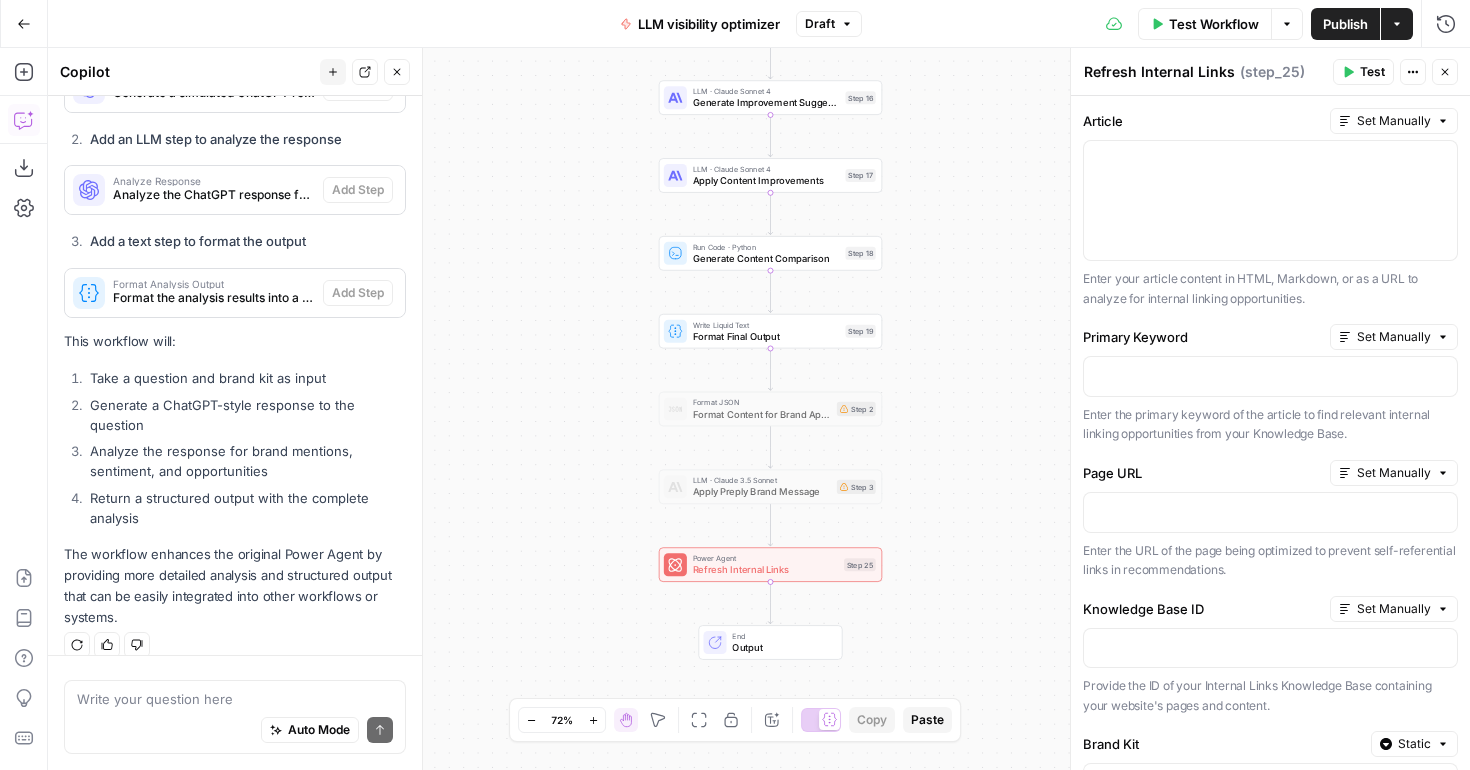 click on "Auto Mode Send" at bounding box center [235, 731] 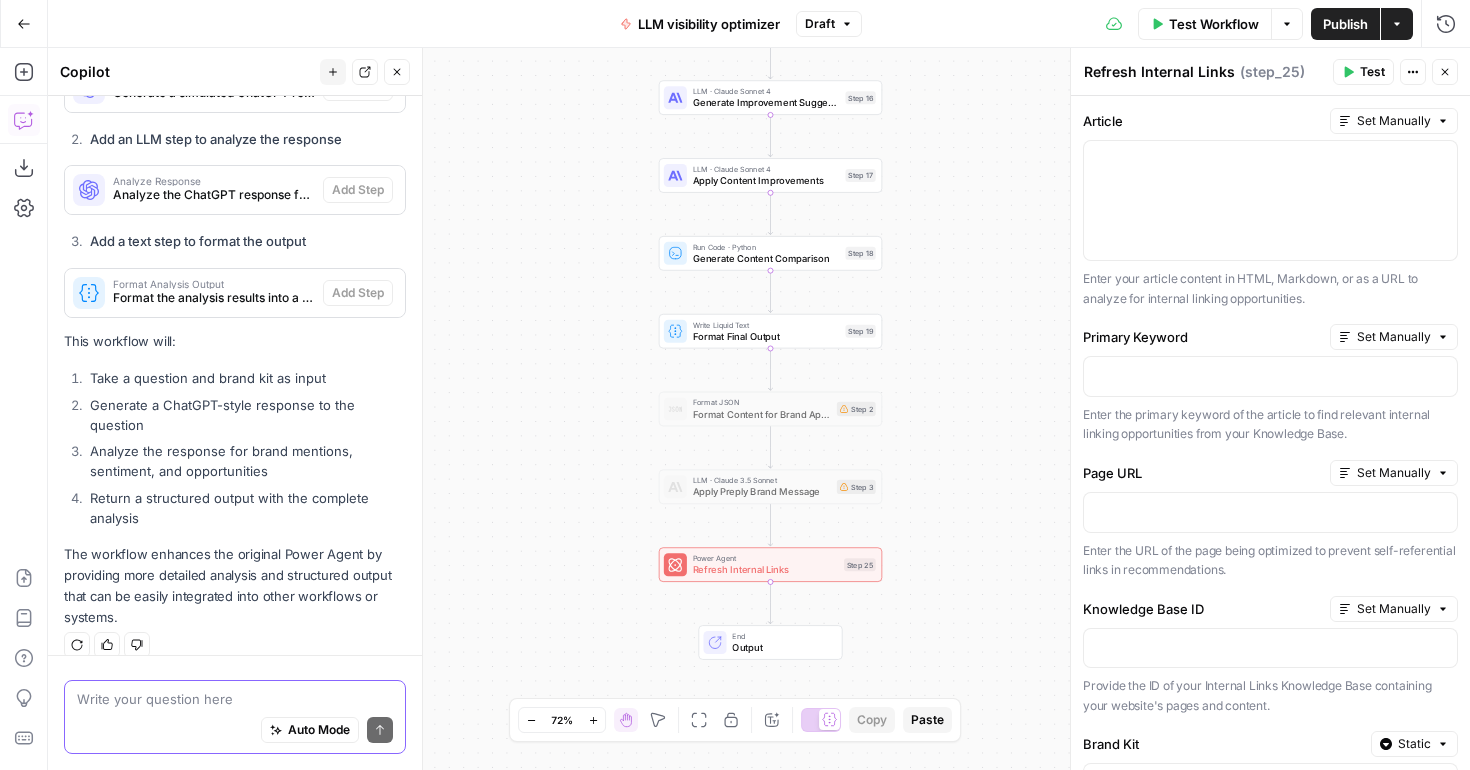paste on "we'll have step 21 turned into a workflow" 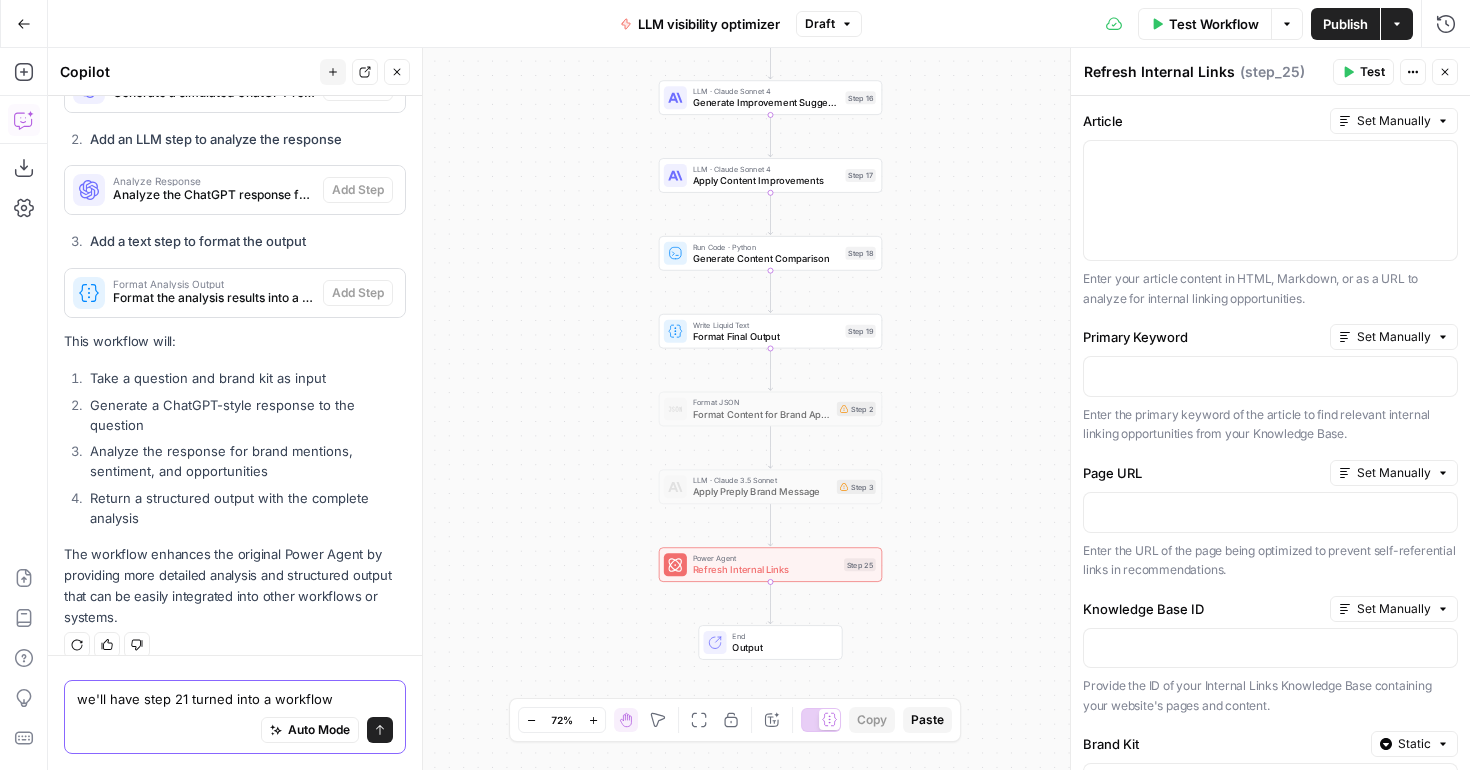 click on "we'll have step 21 turned into a workflow" at bounding box center [235, 699] 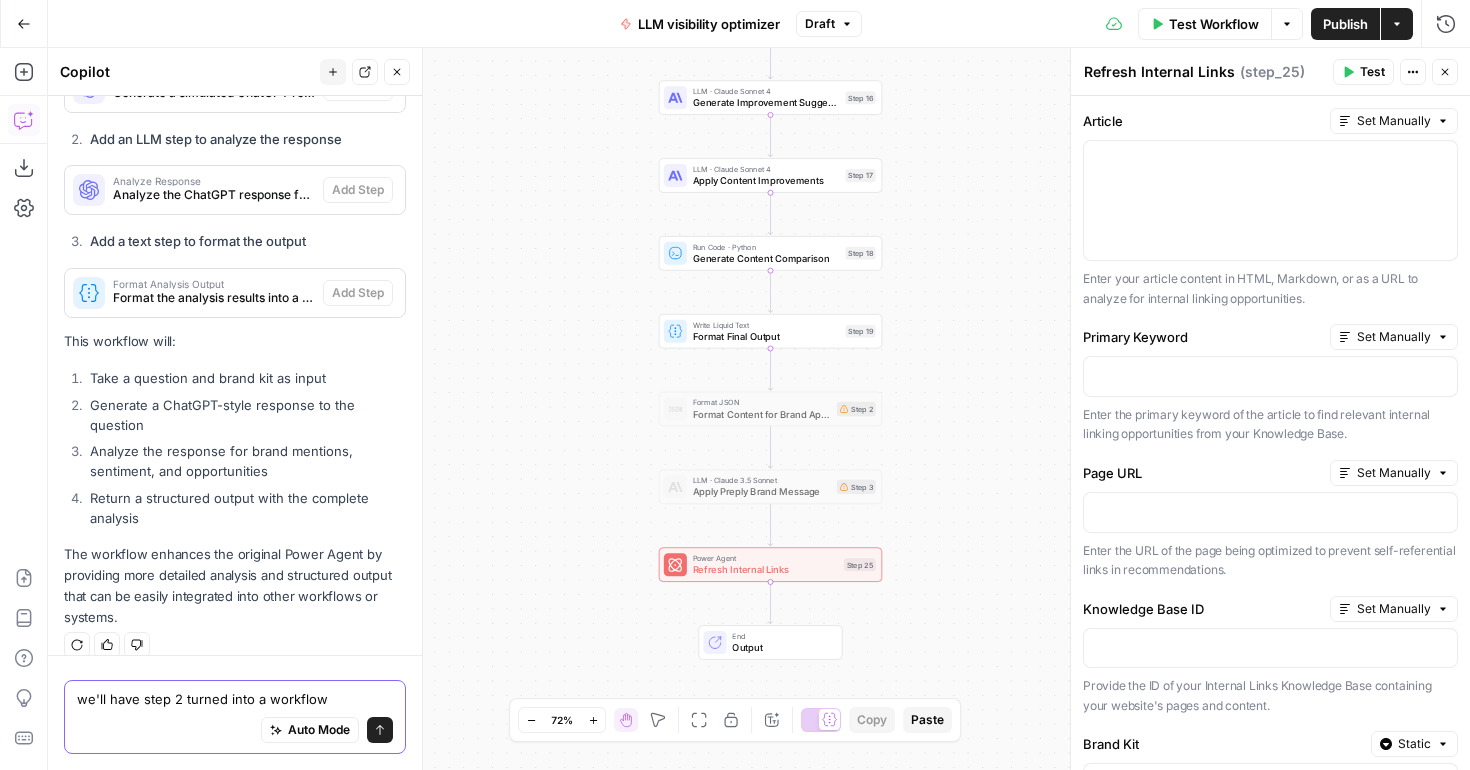 type on "we'll have step 25 turned into a workflow" 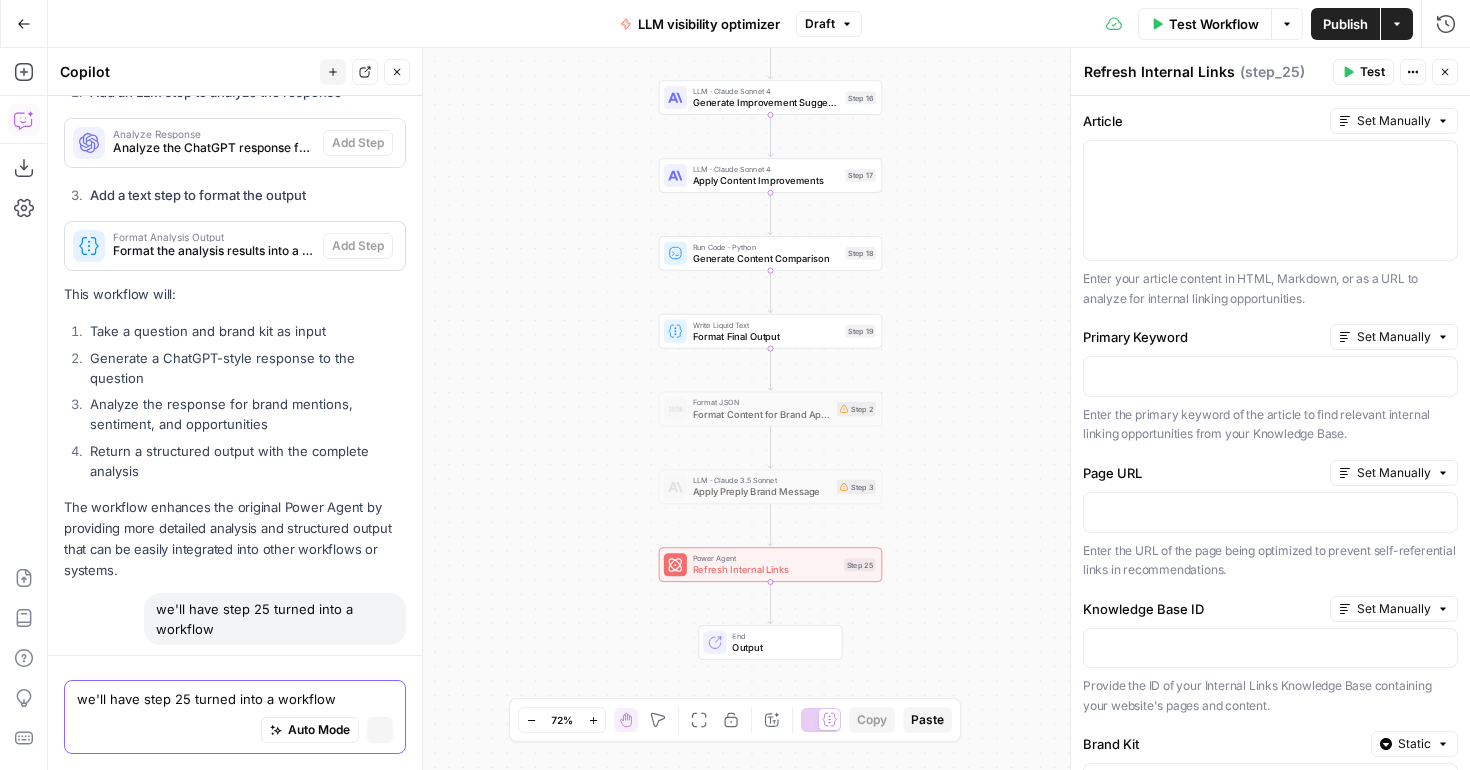 type 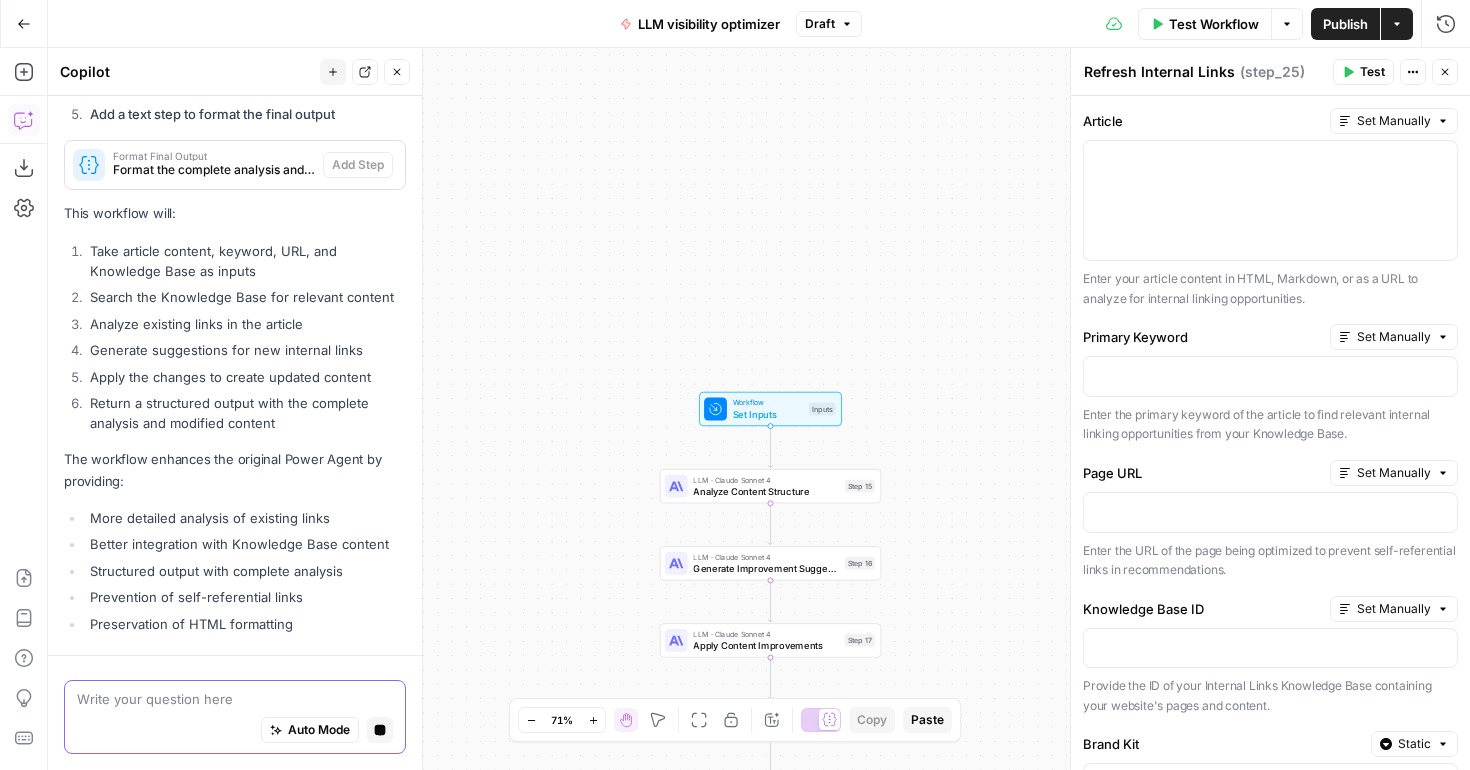 scroll, scrollTop: 2740, scrollLeft: 0, axis: vertical 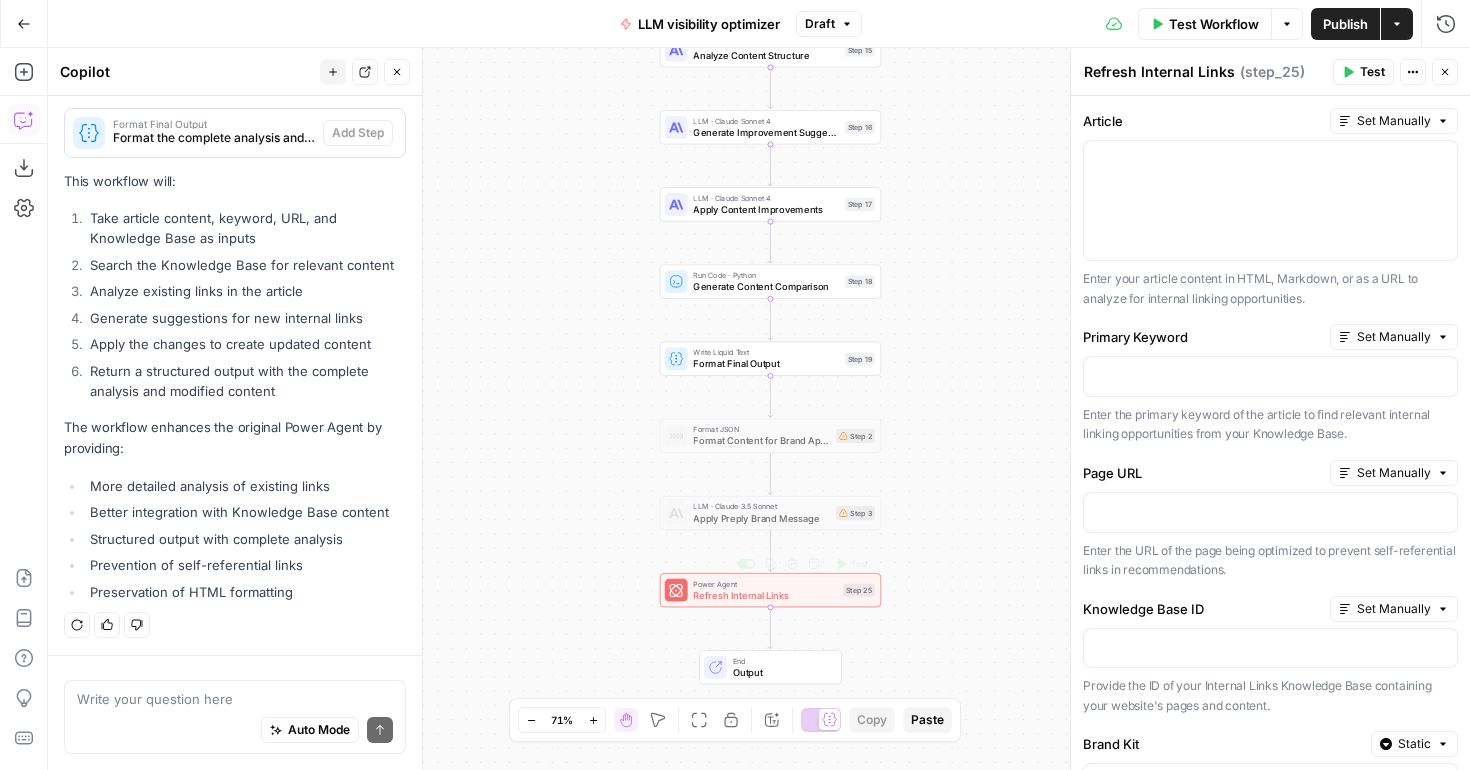 click on "Refresh Internal Links" at bounding box center (765, 595) 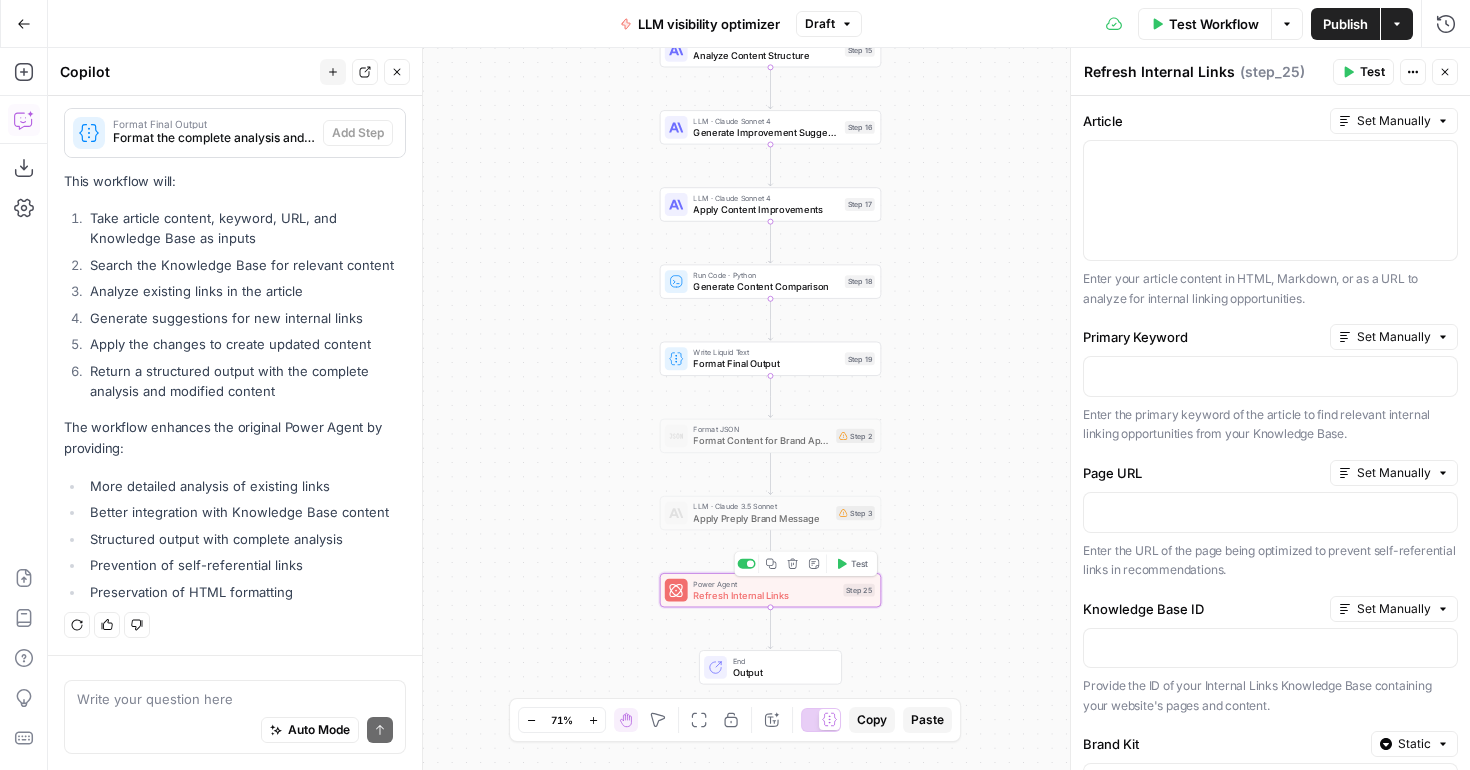 click 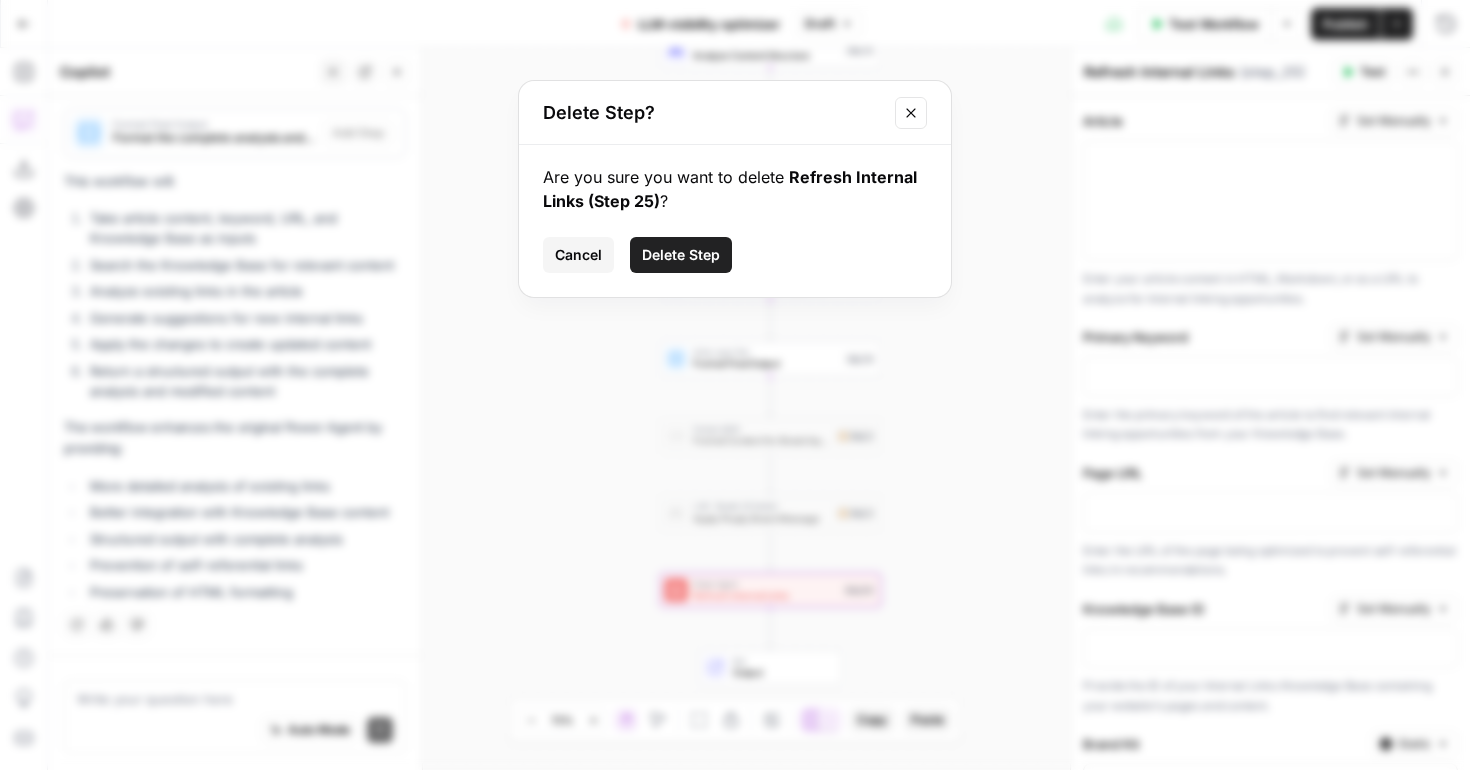click on "Delete Step" at bounding box center (681, 255) 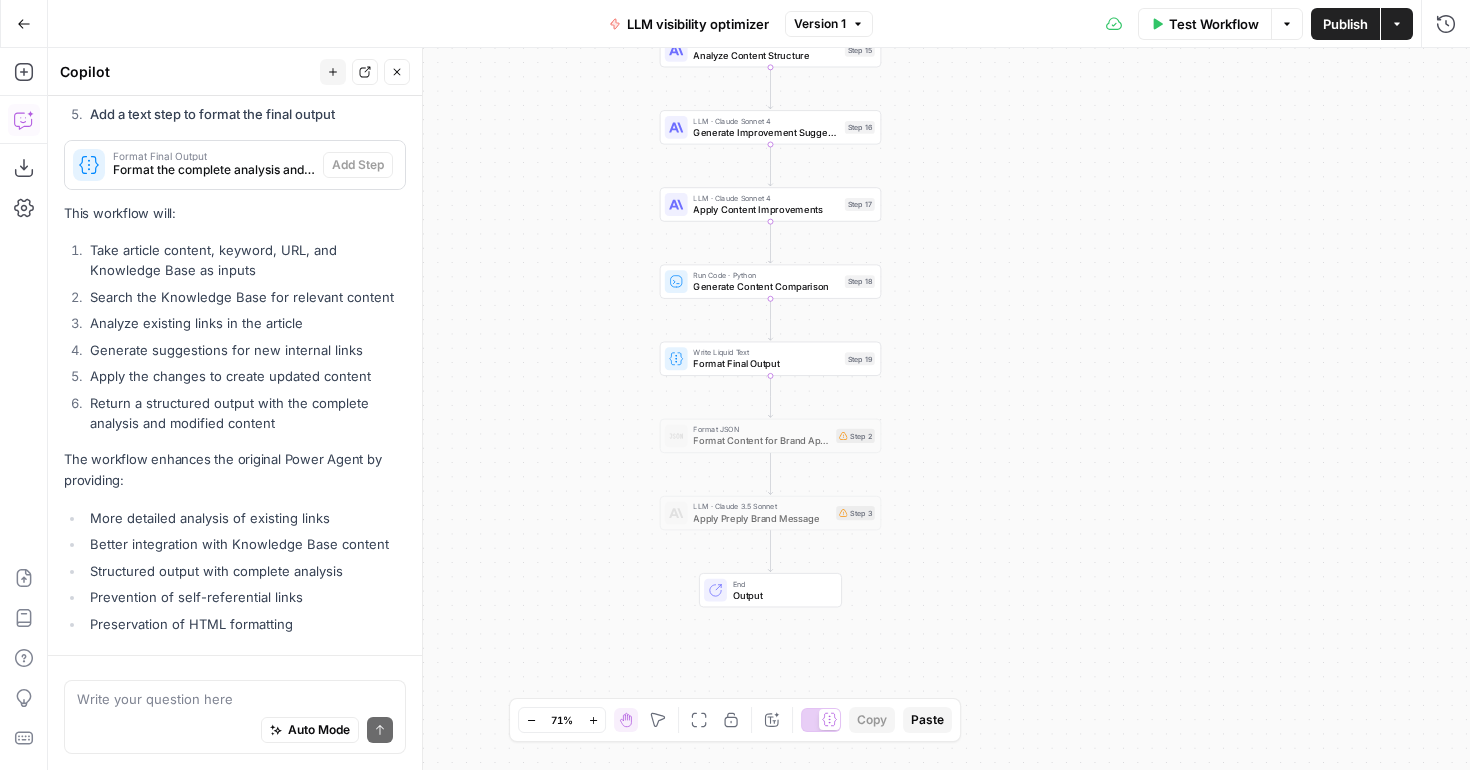 scroll, scrollTop: 2772, scrollLeft: 0, axis: vertical 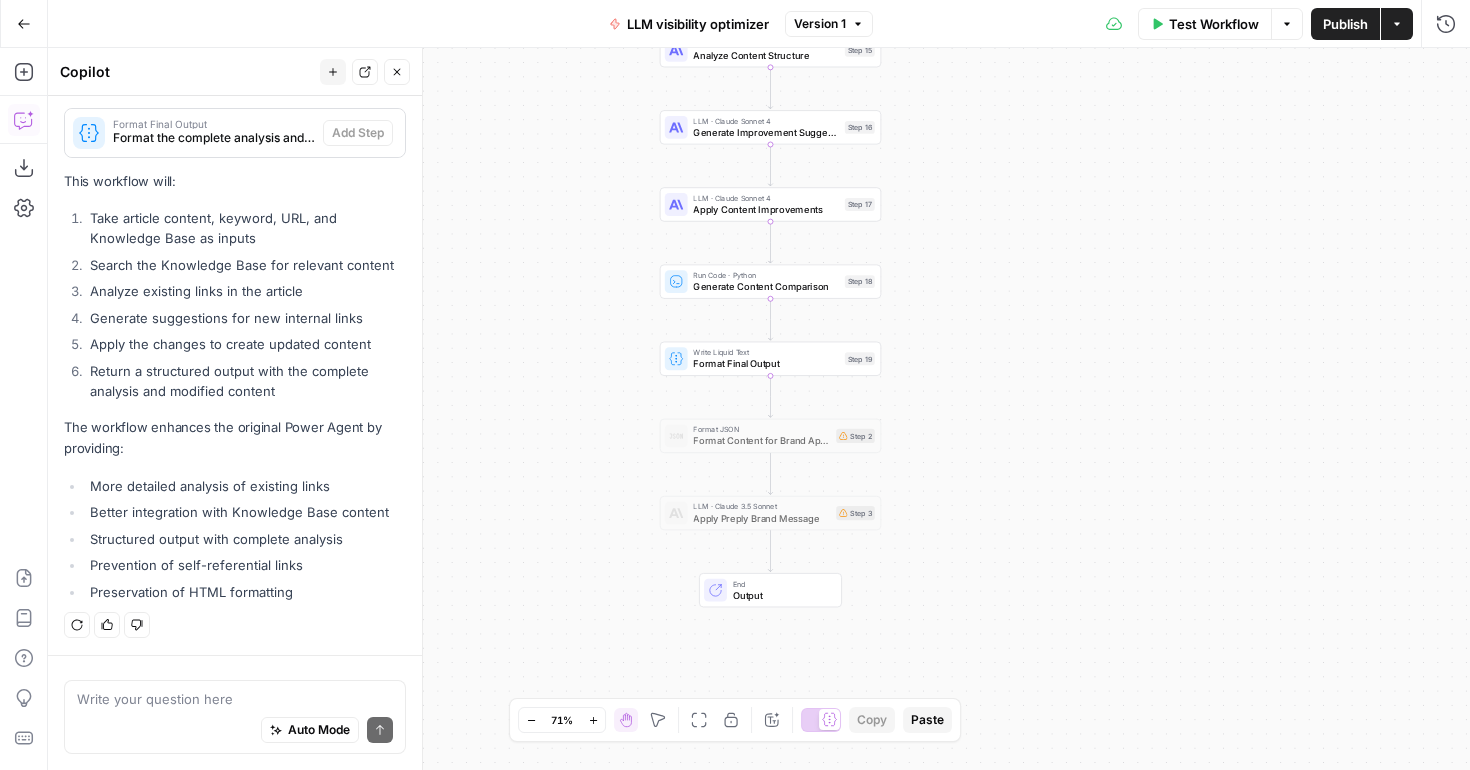 click on "Go Back" at bounding box center [24, 24] 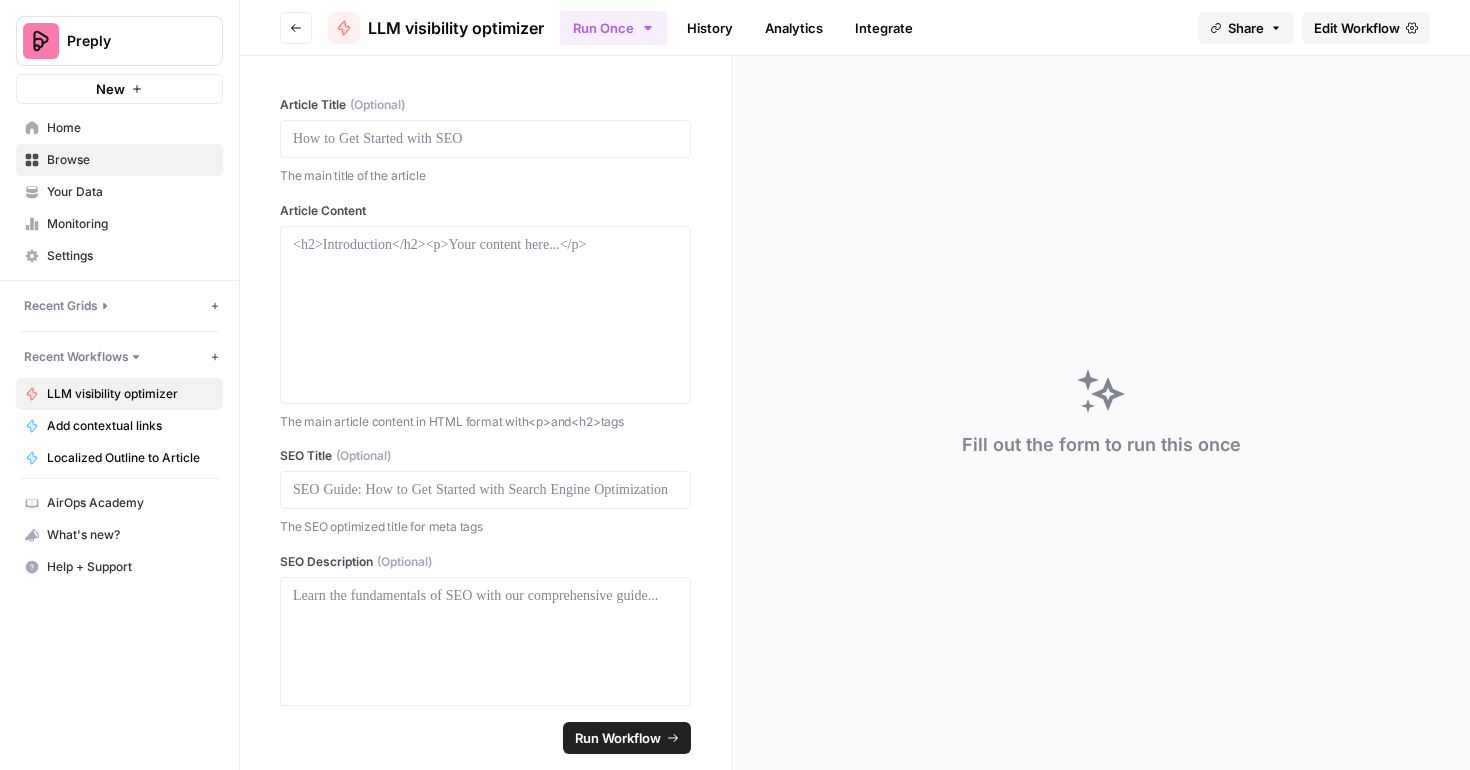 click on "Home" at bounding box center [130, 128] 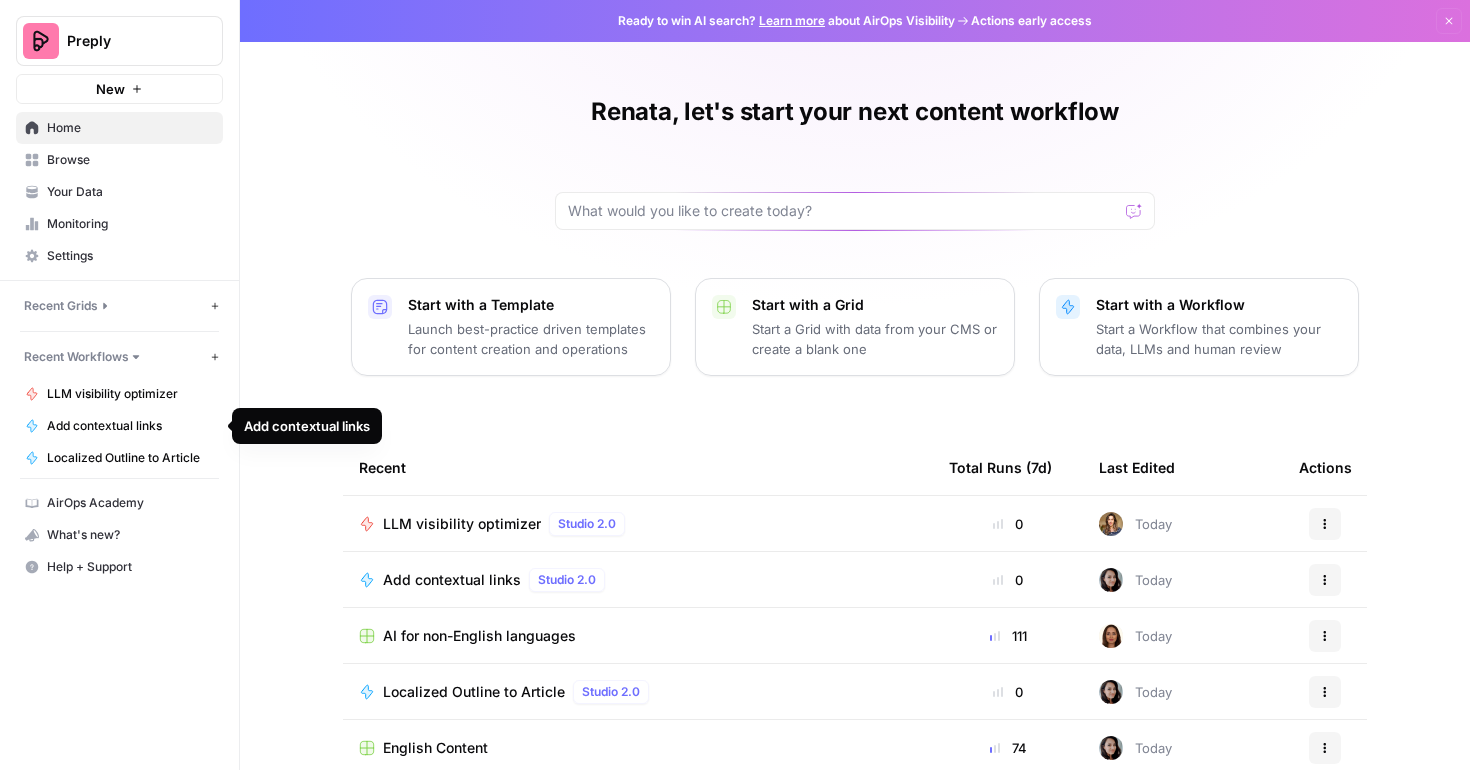 click on "Add contextual links" at bounding box center (130, 426) 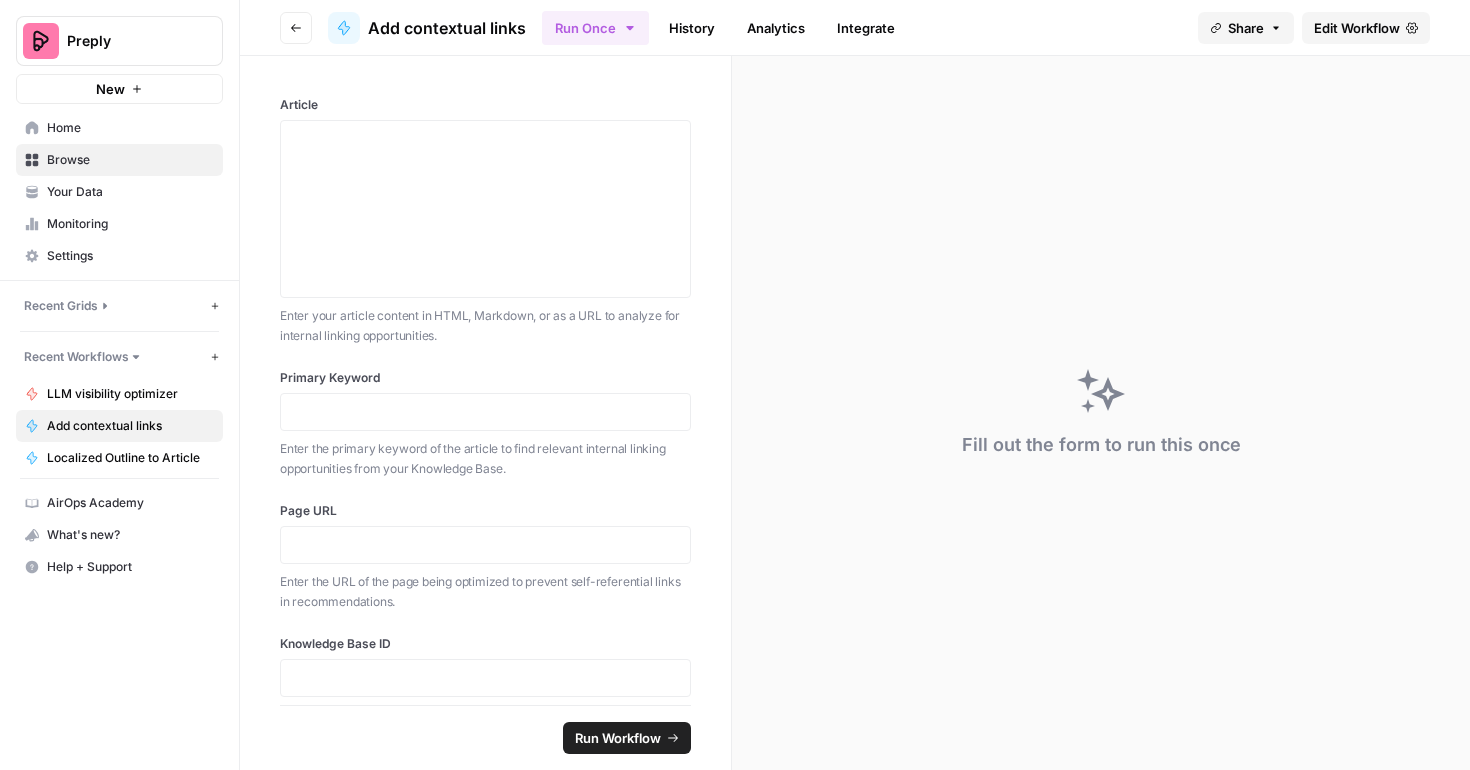 click on "Edit Workflow" at bounding box center [1357, 28] 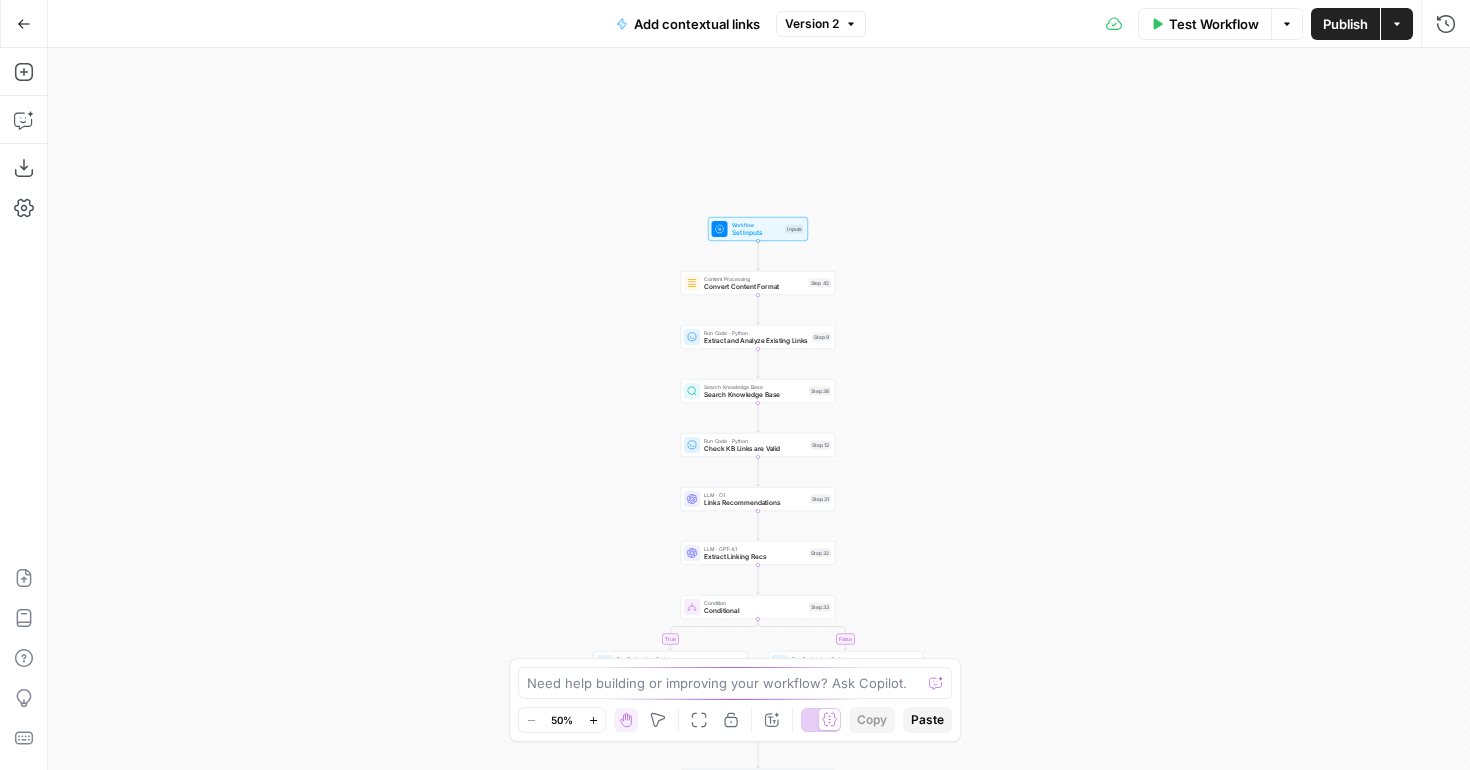 drag, startPoint x: 976, startPoint y: 361, endPoint x: 973, endPoint y: 554, distance: 193.02332 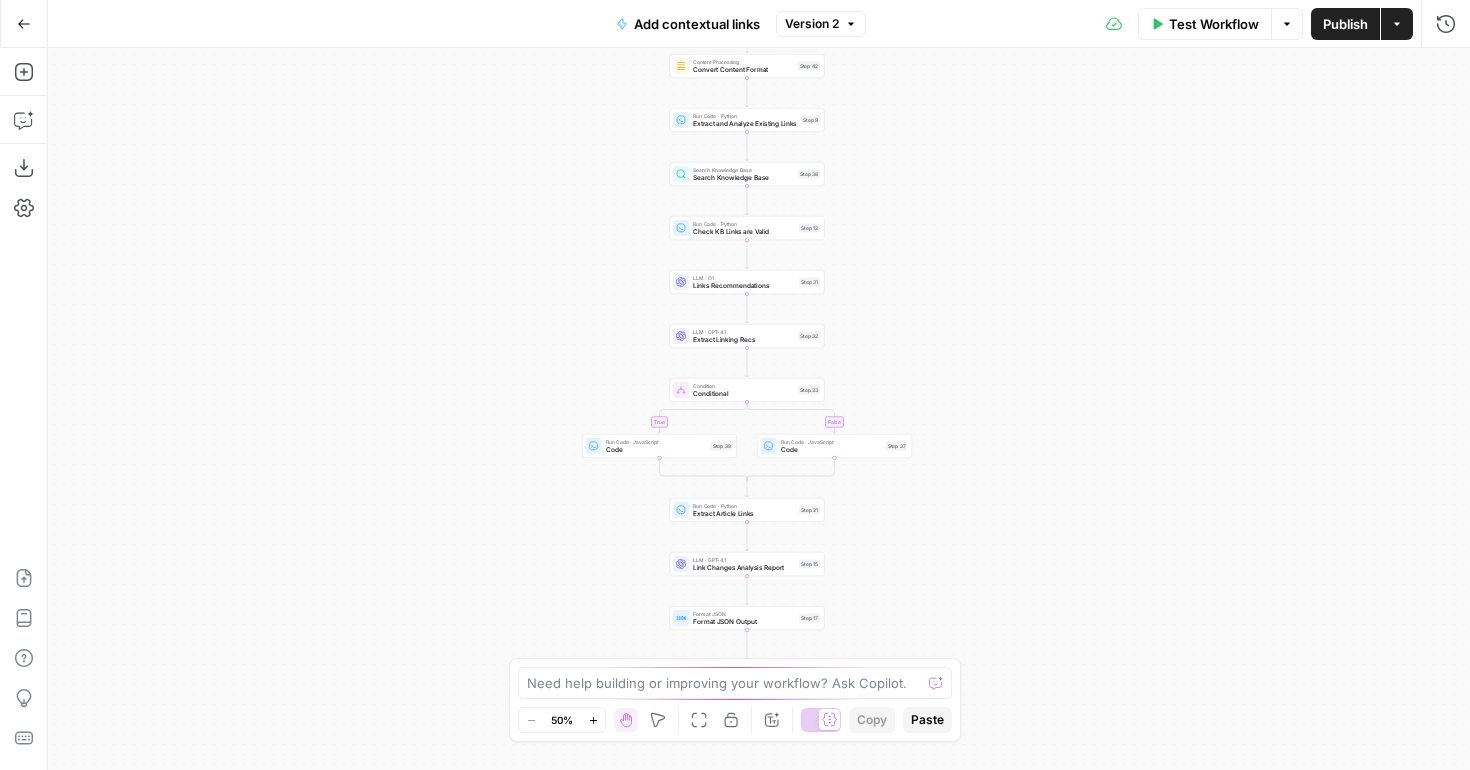 drag, startPoint x: 969, startPoint y: 546, endPoint x: 958, endPoint y: 329, distance: 217.27863 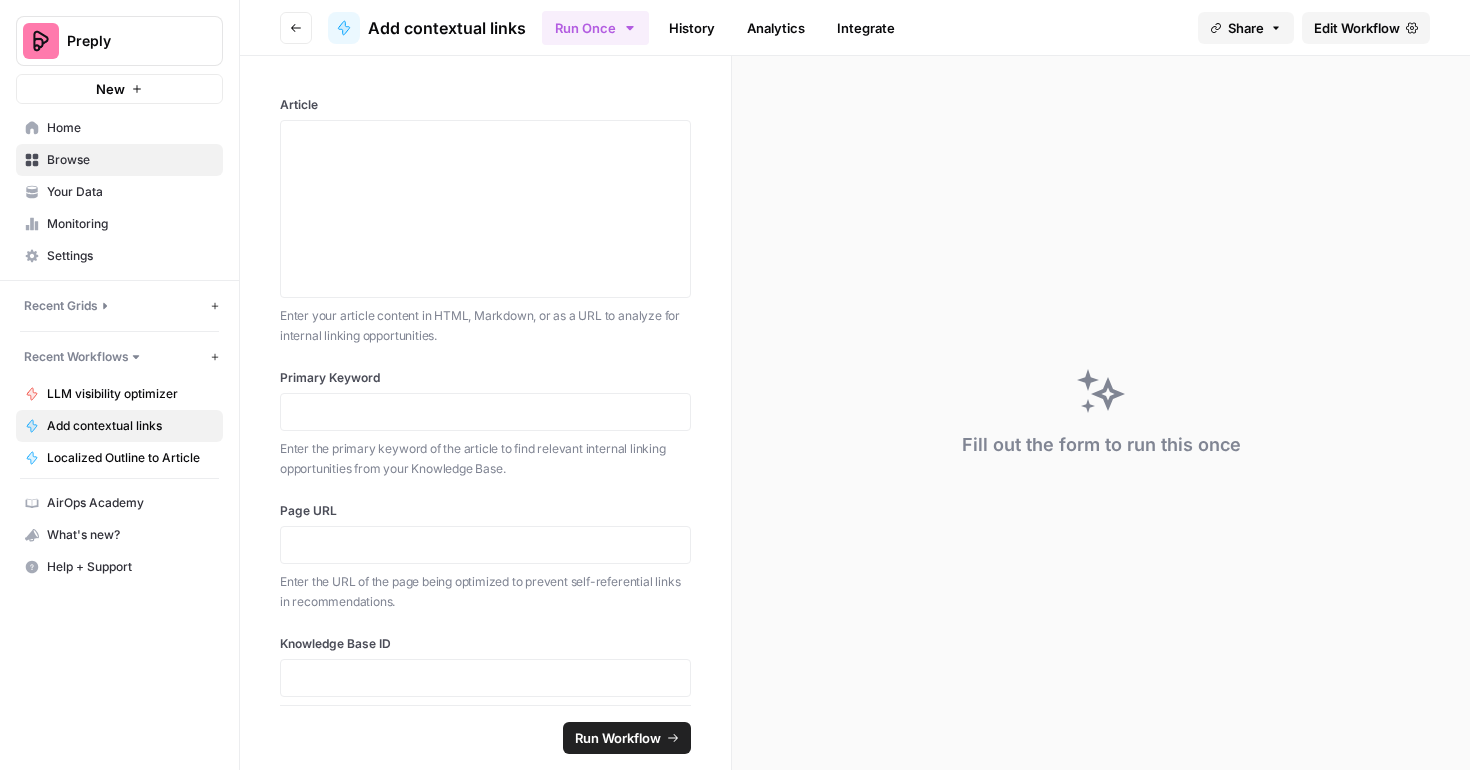 click on "LLM visibility optimizer" at bounding box center (130, 394) 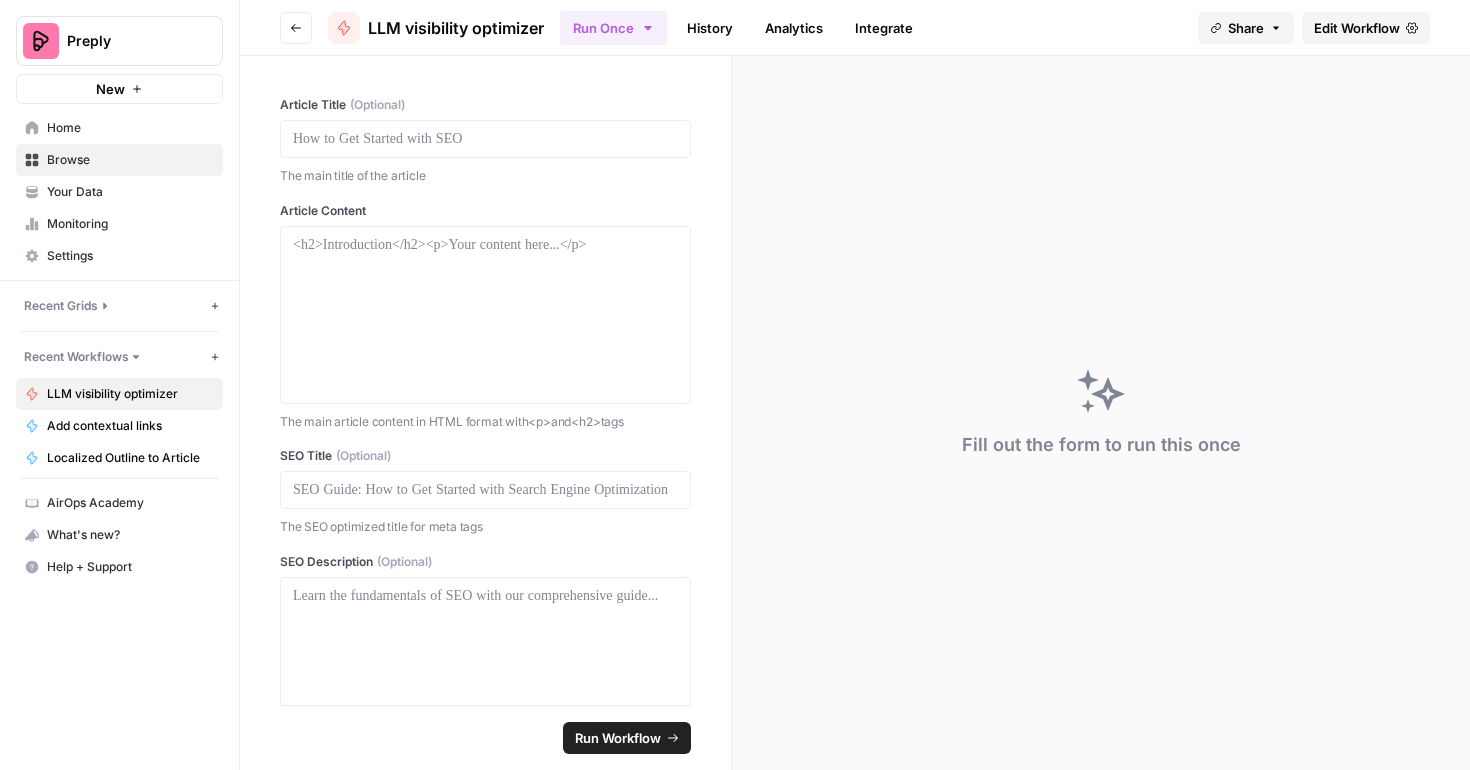 click on "Edit Workflow" at bounding box center (1357, 28) 